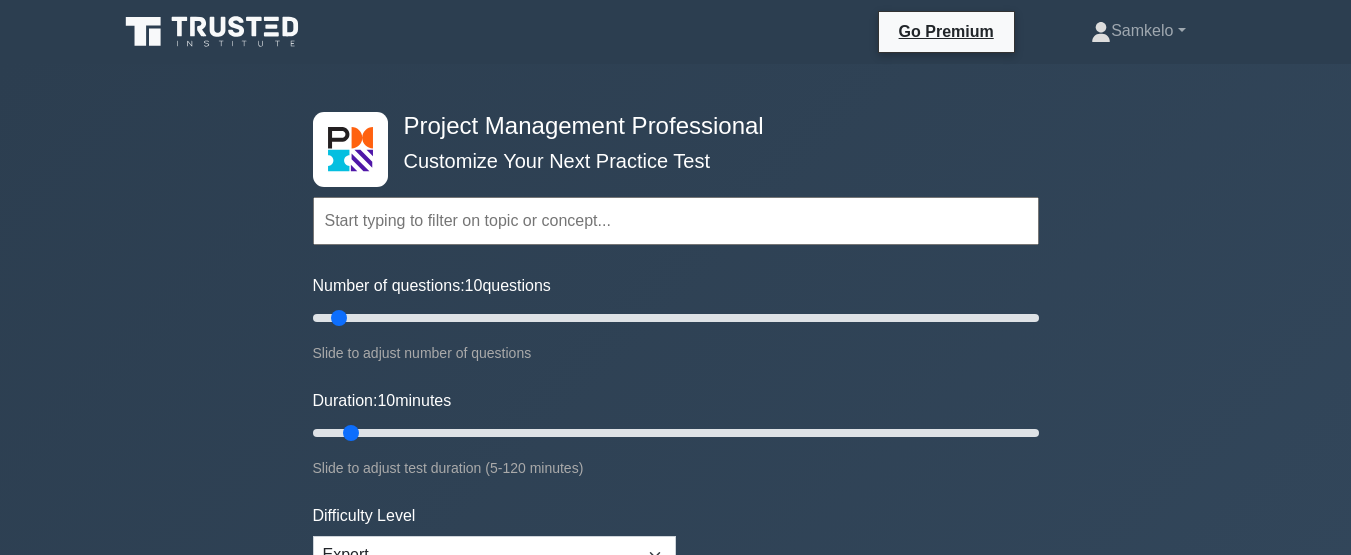 scroll, scrollTop: 0, scrollLeft: 0, axis: both 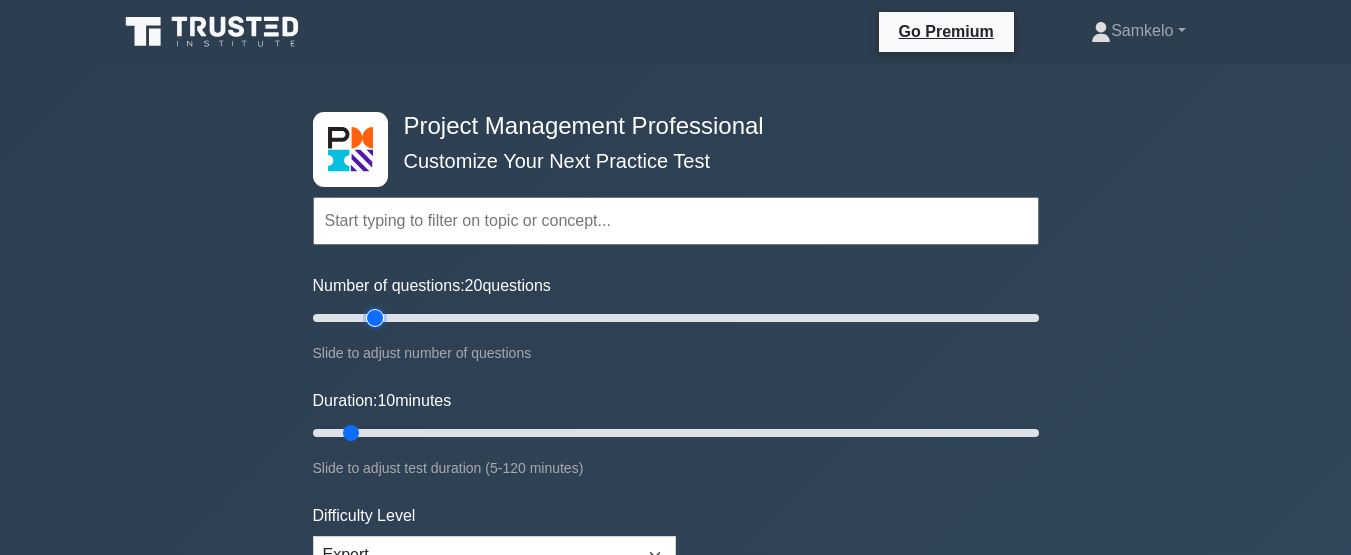 click on "Number of questions:  20  questions" at bounding box center (676, 318) 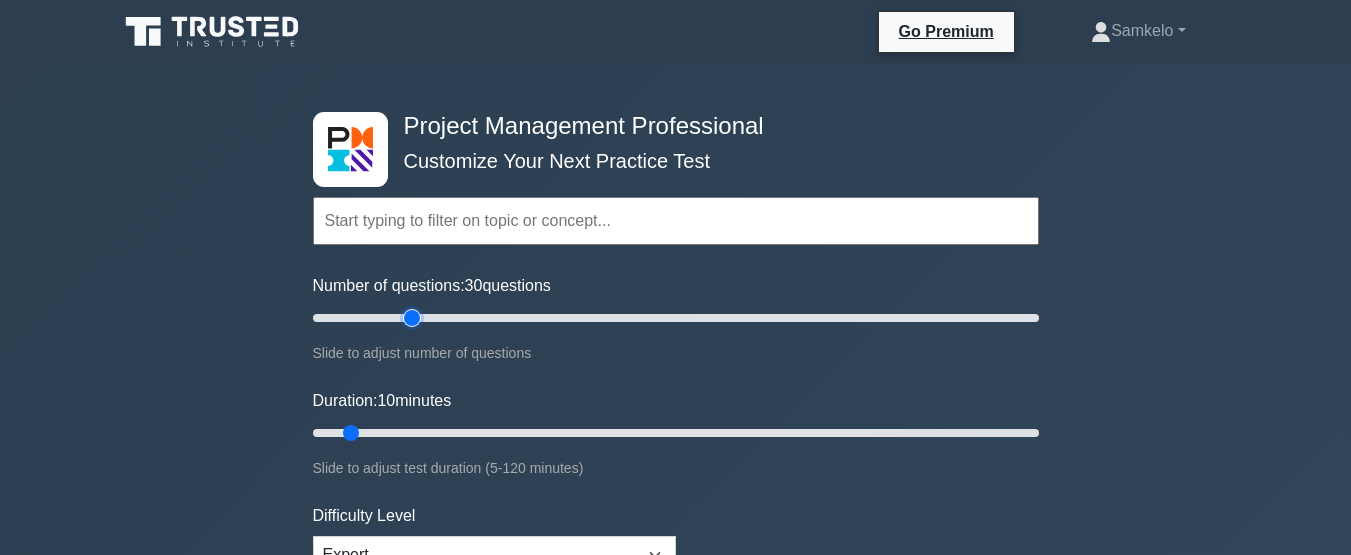 type on "30" 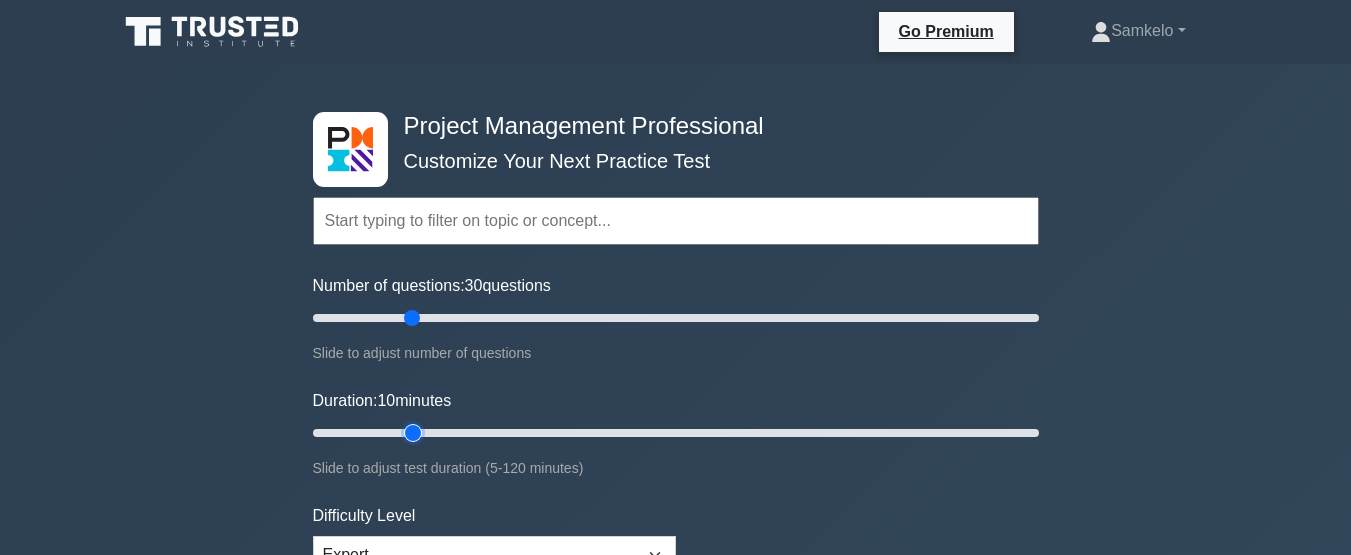 click on "Duration:  10  minutes" at bounding box center [676, 433] 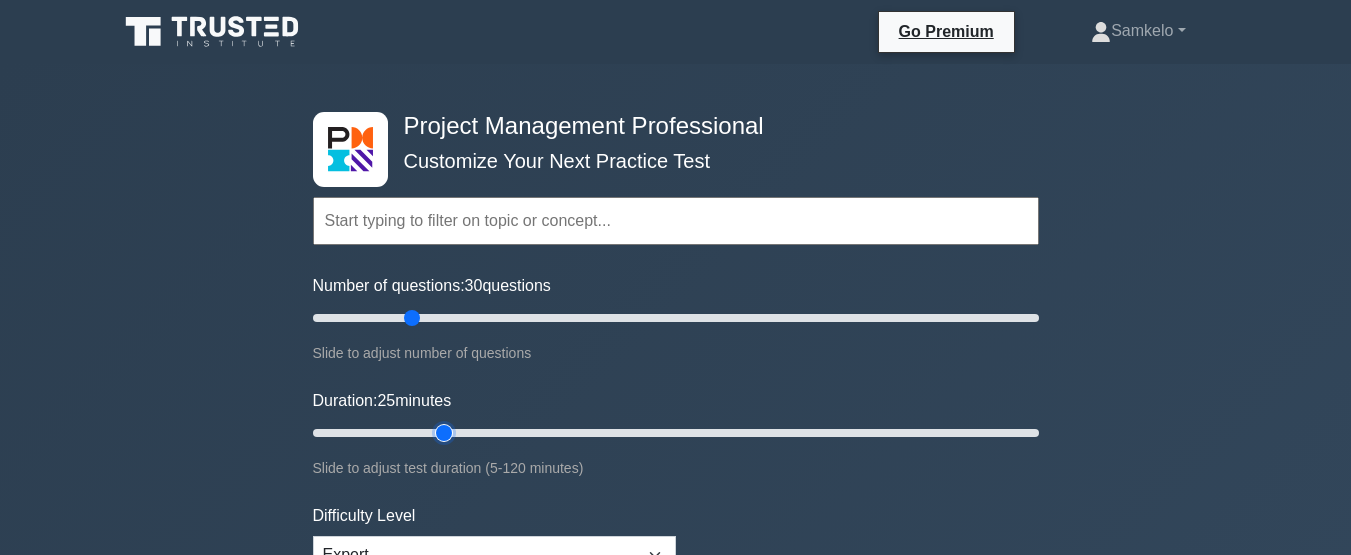 click on "Duration:  25  minutes" at bounding box center [676, 433] 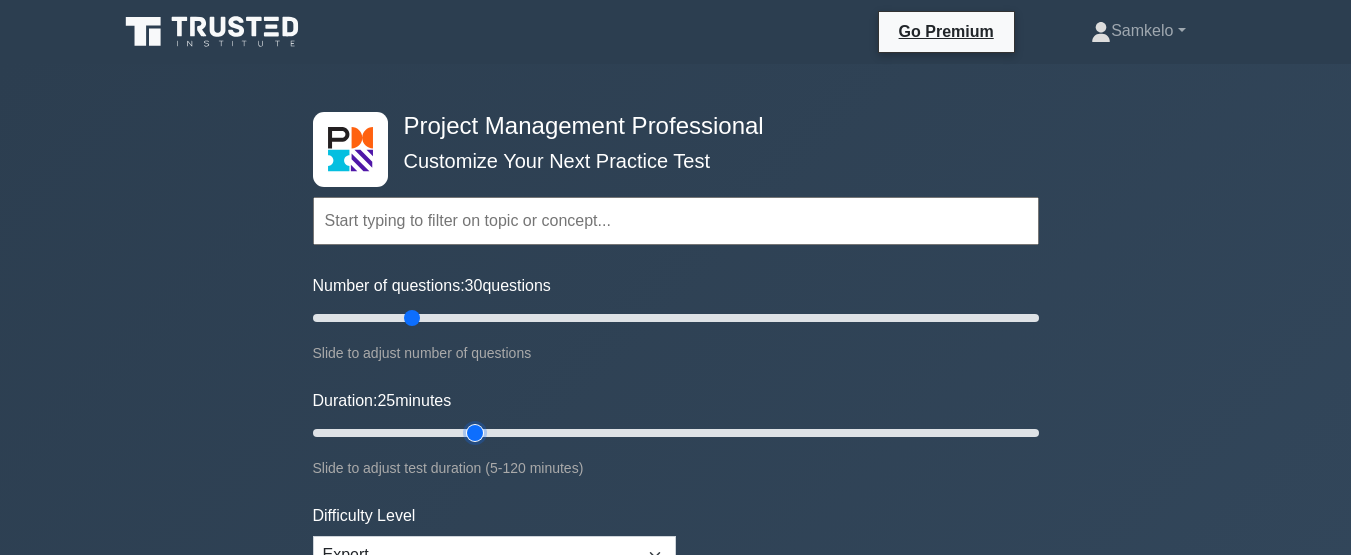 type on "30" 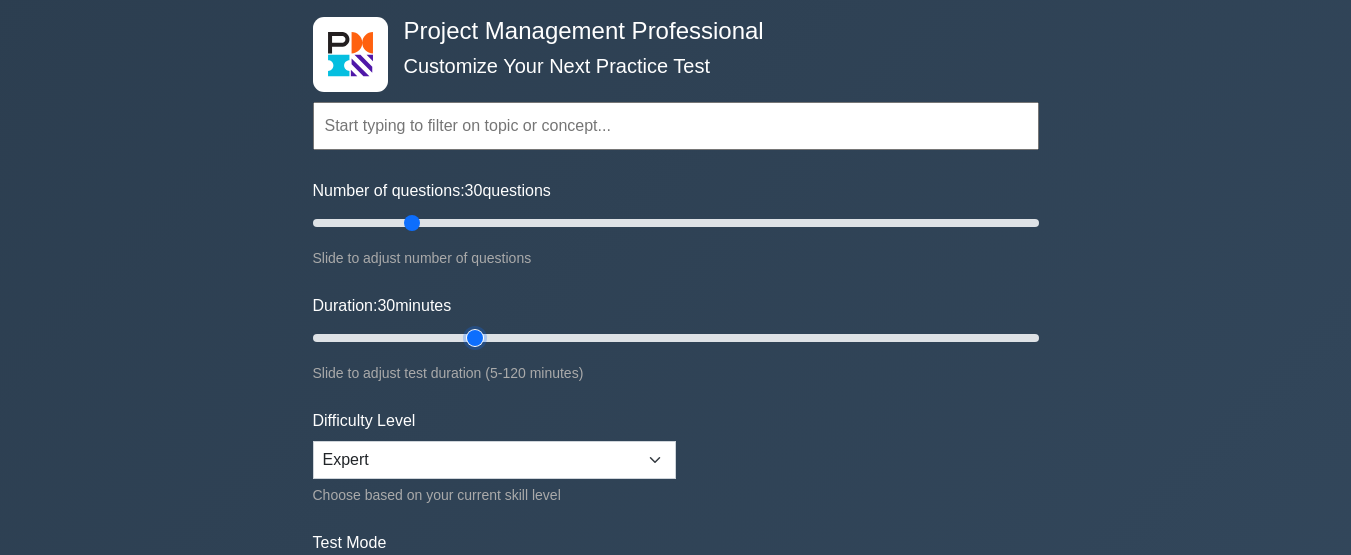 scroll, scrollTop: 200, scrollLeft: 0, axis: vertical 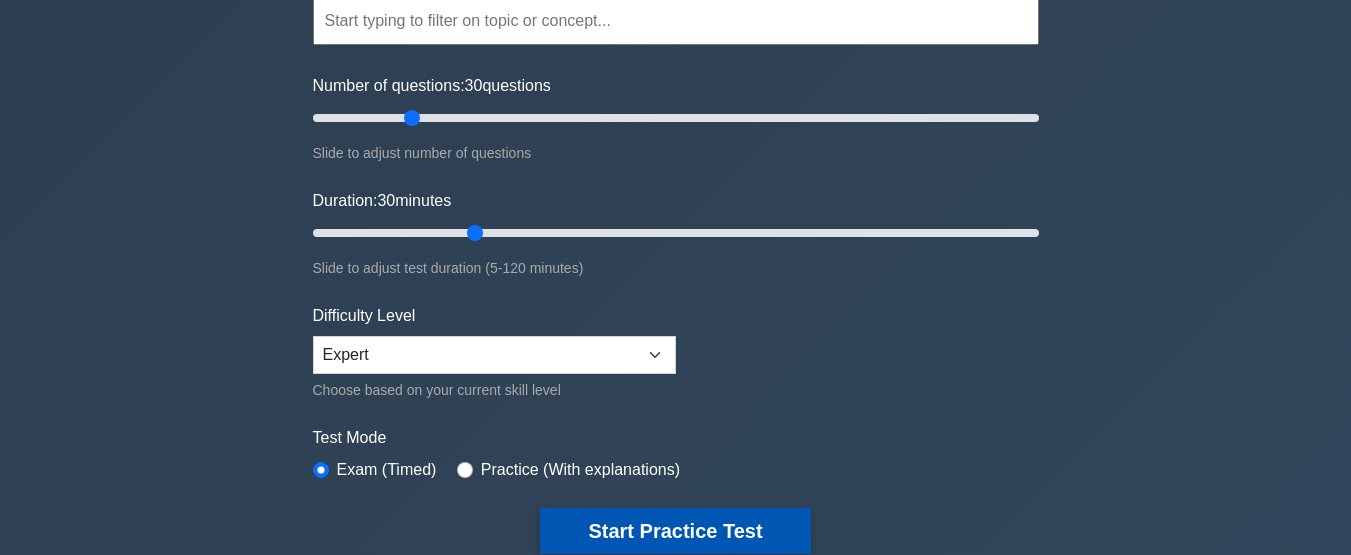 click on "Start Practice Test" at bounding box center (675, 531) 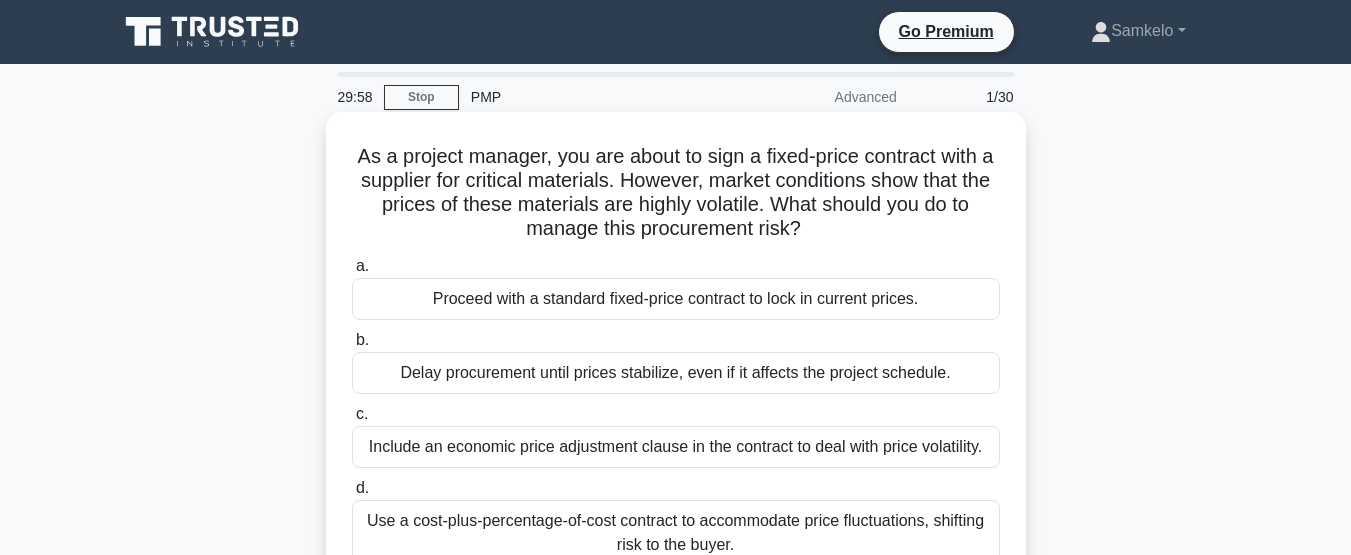scroll, scrollTop: 0, scrollLeft: 0, axis: both 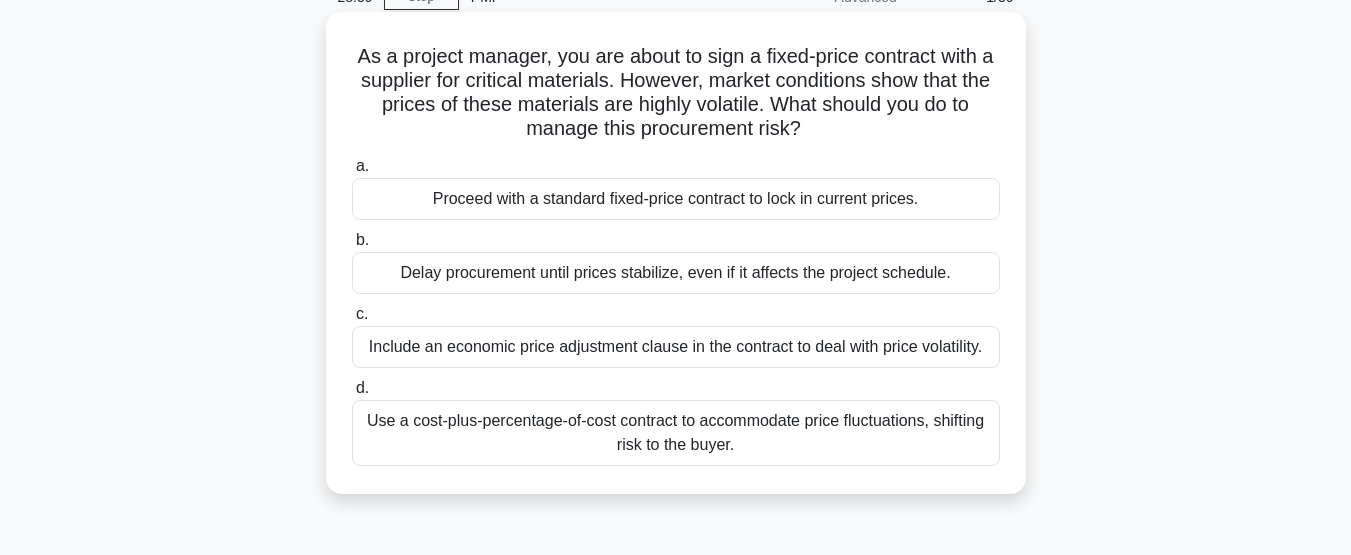 click on "Use a cost-plus-percentage-of-cost contract to accommodate price fluctuations, shifting risk to the buyer." at bounding box center [676, 433] 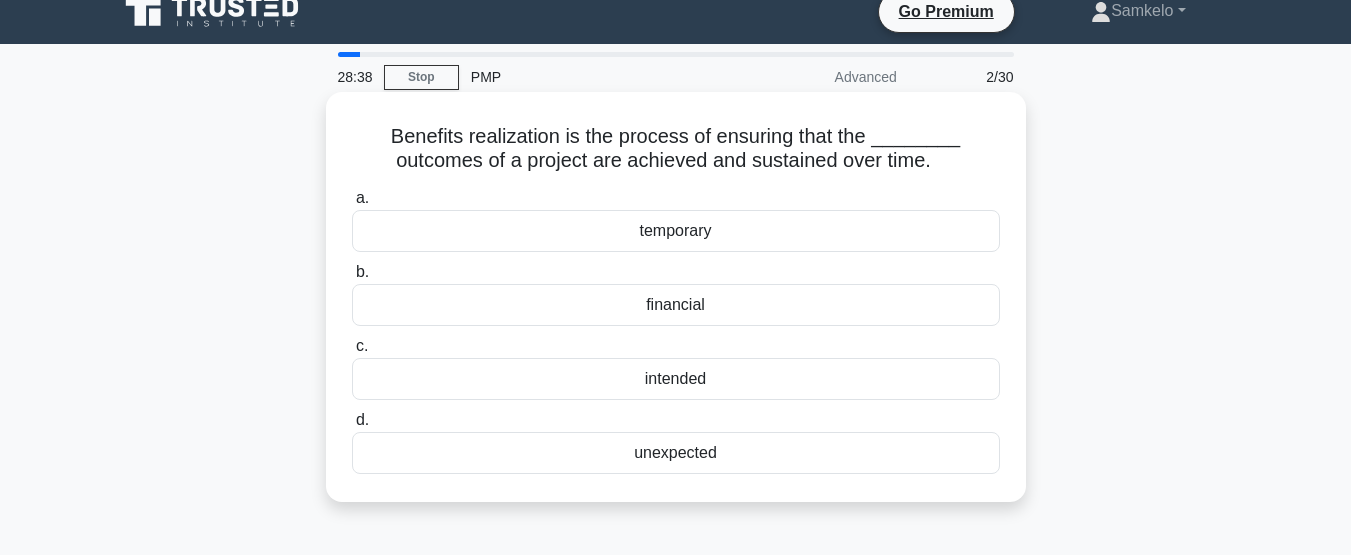 scroll, scrollTop: 0, scrollLeft: 0, axis: both 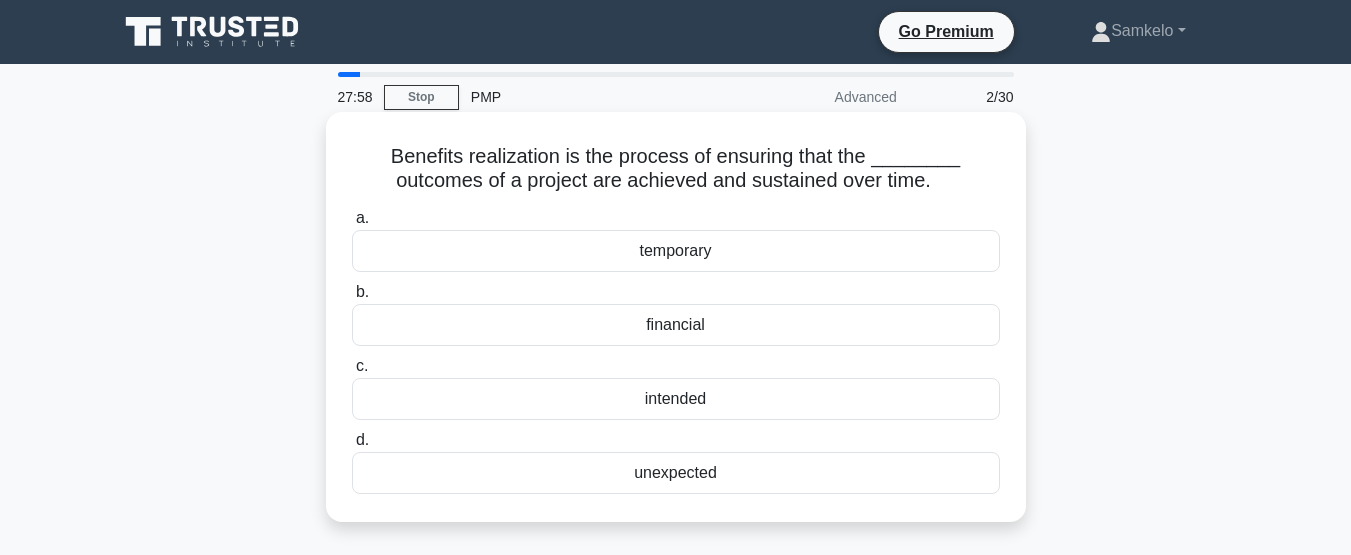 click on "intended" at bounding box center (676, 399) 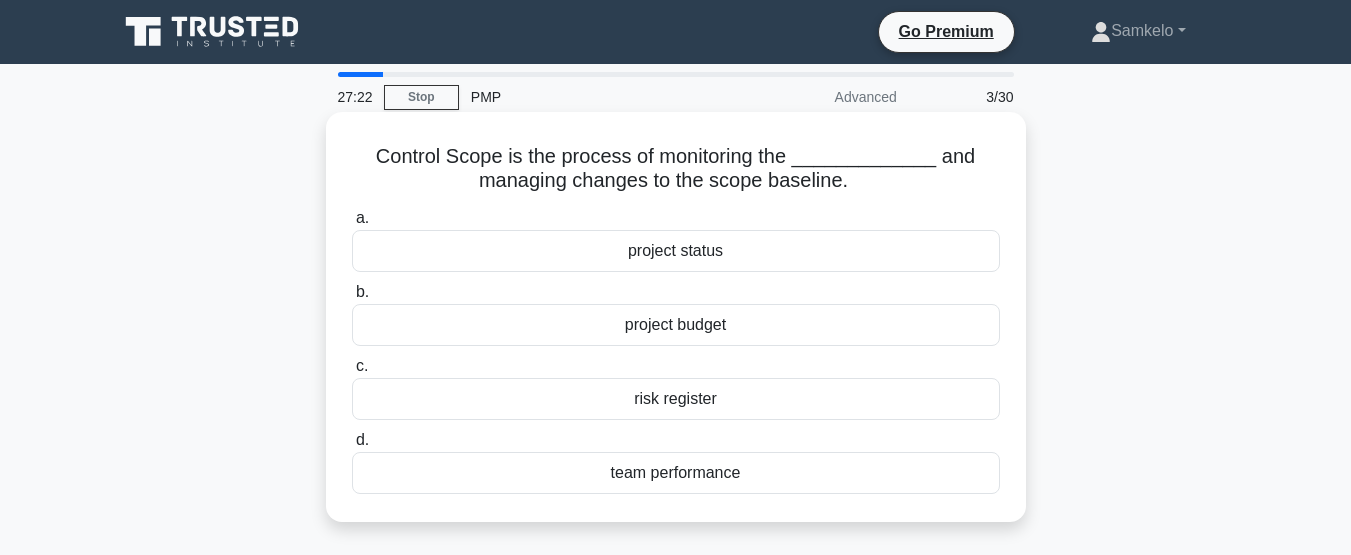 click on "team performance" at bounding box center [676, 473] 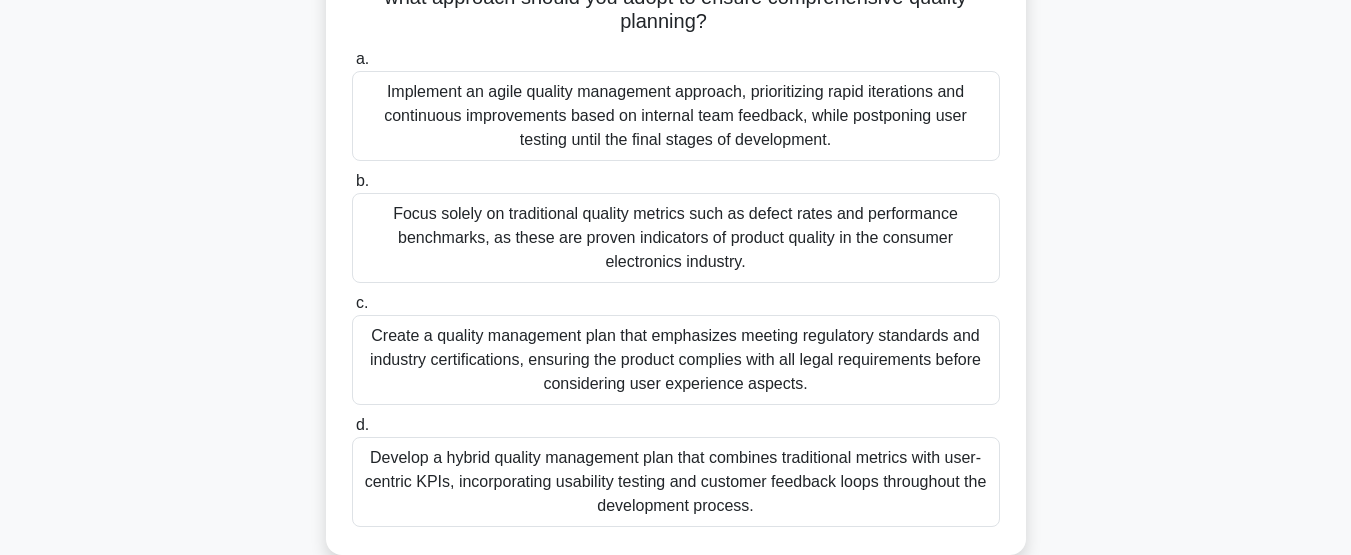 scroll, scrollTop: 300, scrollLeft: 0, axis: vertical 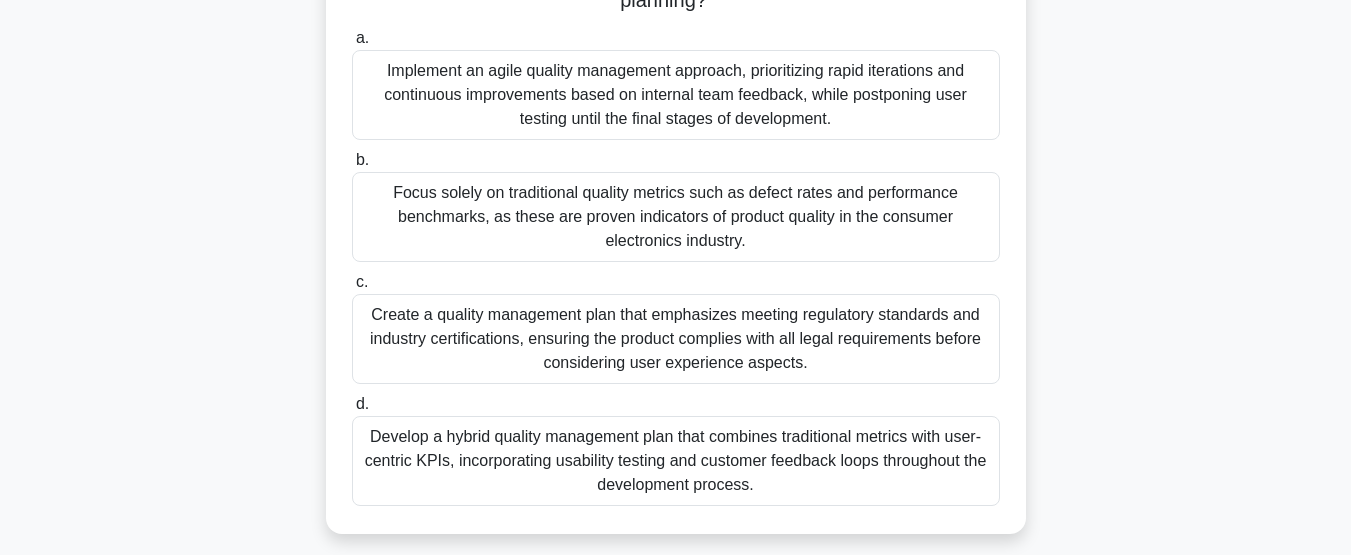 click on "Develop a hybrid quality management plan that combines traditional metrics with user-centric KPIs, incorporating usability testing and customer feedback loops throughout the development process." at bounding box center [676, 461] 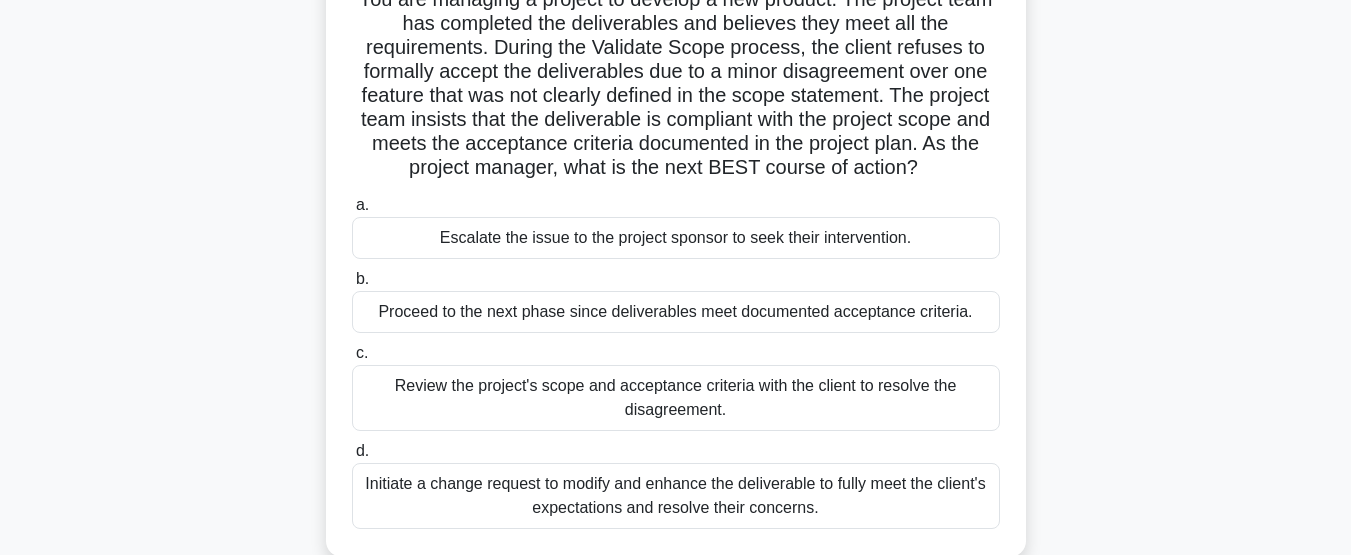 scroll, scrollTop: 200, scrollLeft: 0, axis: vertical 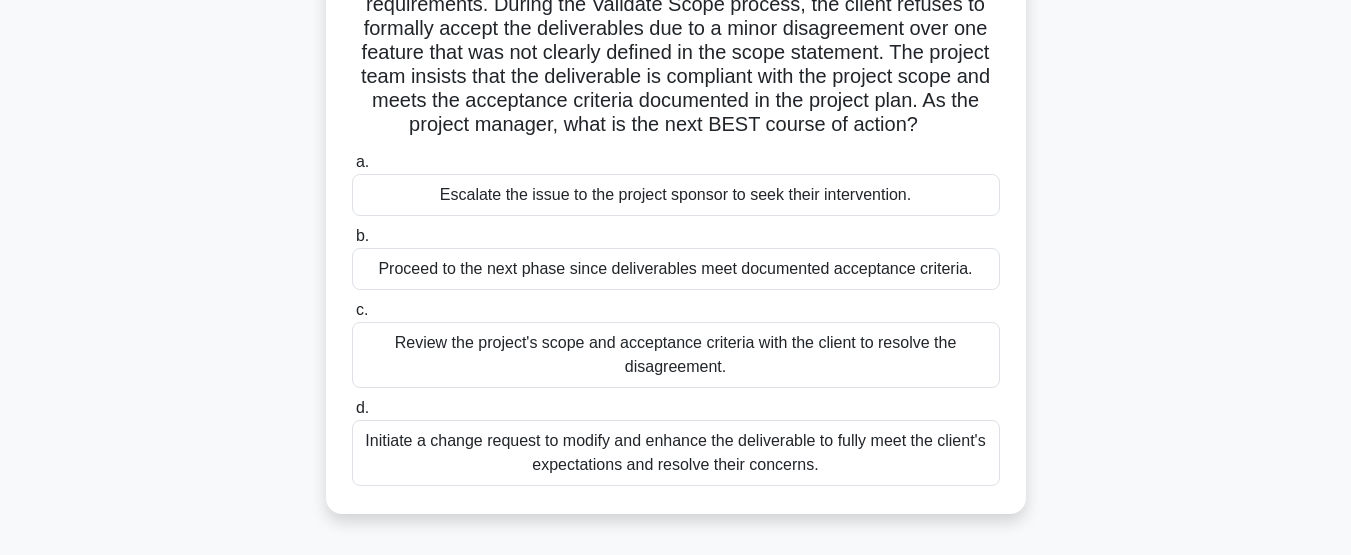 click on "Initiate a change request to modify and enhance the deliverable to fully meet the client's expectations and resolve their concerns." at bounding box center [676, 453] 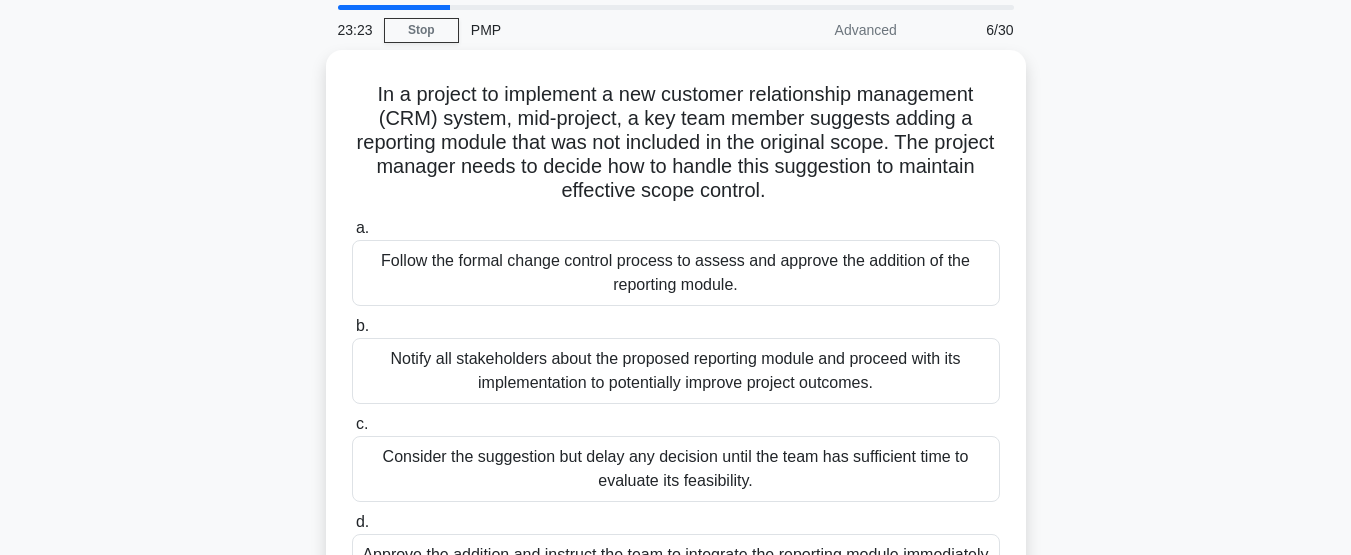 scroll, scrollTop: 100, scrollLeft: 0, axis: vertical 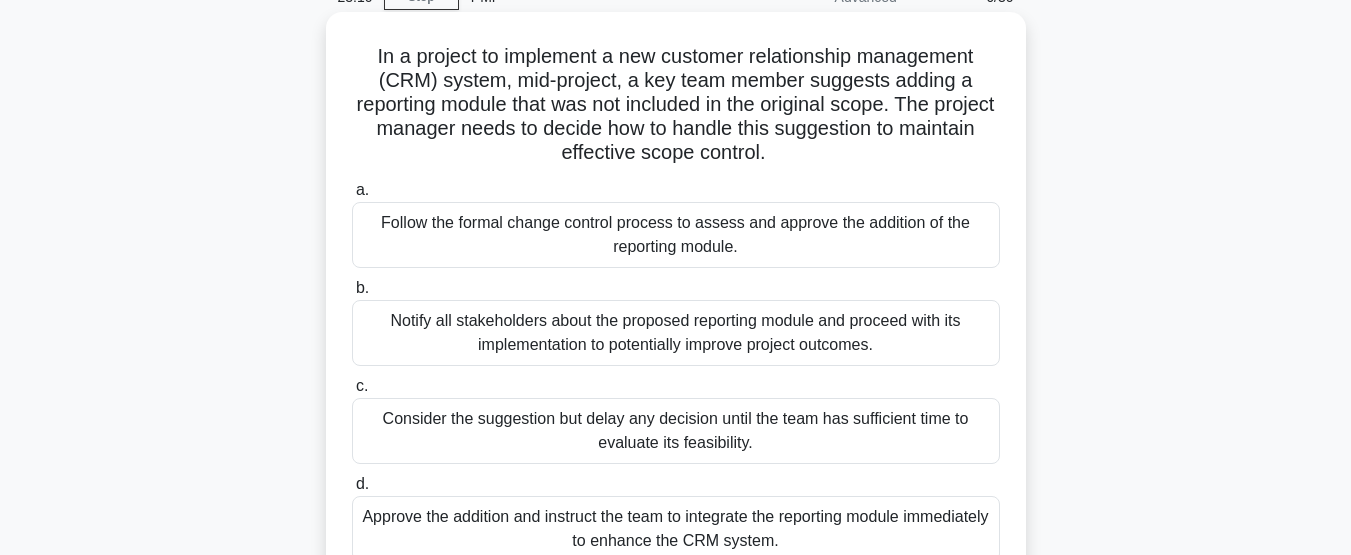 click on "Notify all stakeholders about the proposed reporting module and proceed with its implementation to potentially improve project outcomes." at bounding box center [676, 333] 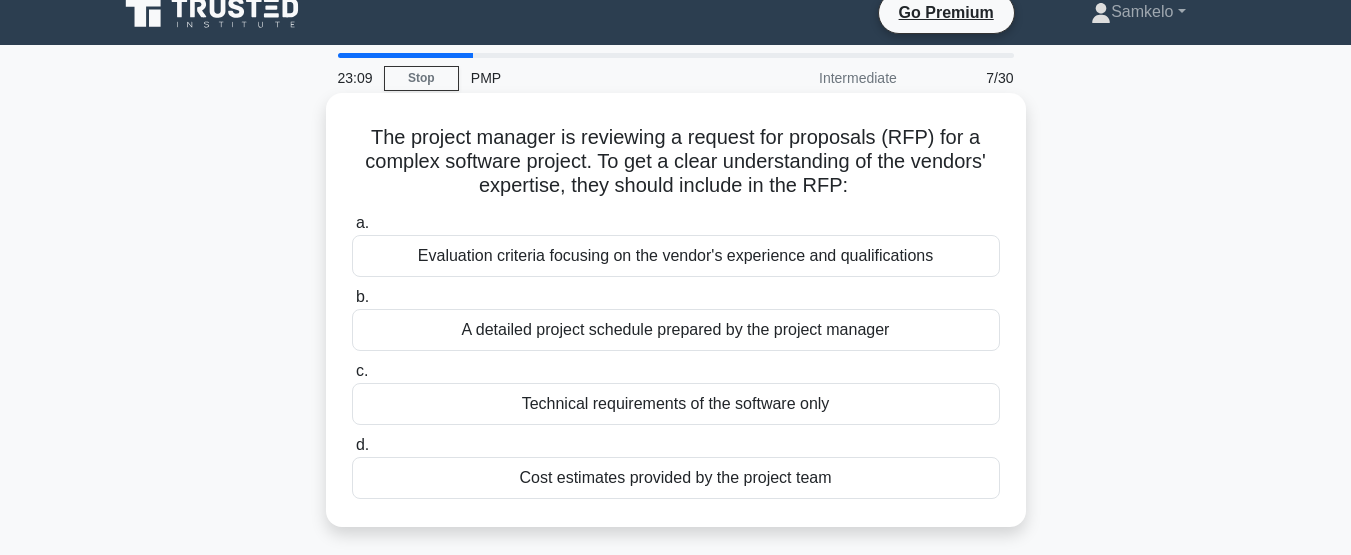 scroll, scrollTop: 0, scrollLeft: 0, axis: both 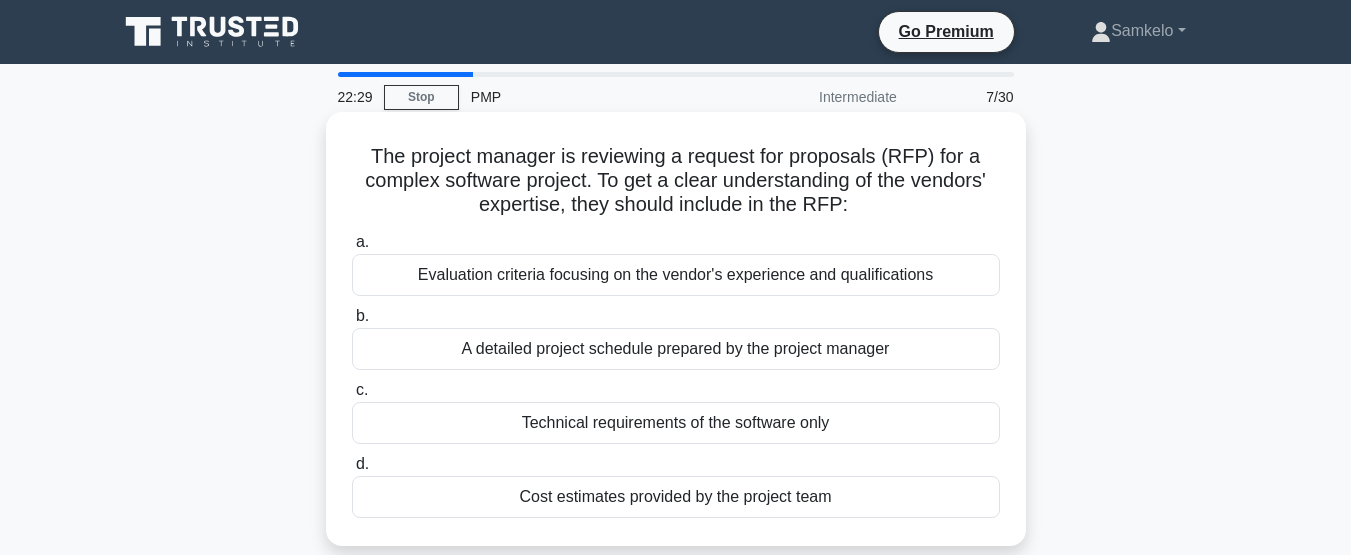 click on "Evaluation criteria focusing on the vendor's experience and qualifications" at bounding box center (676, 275) 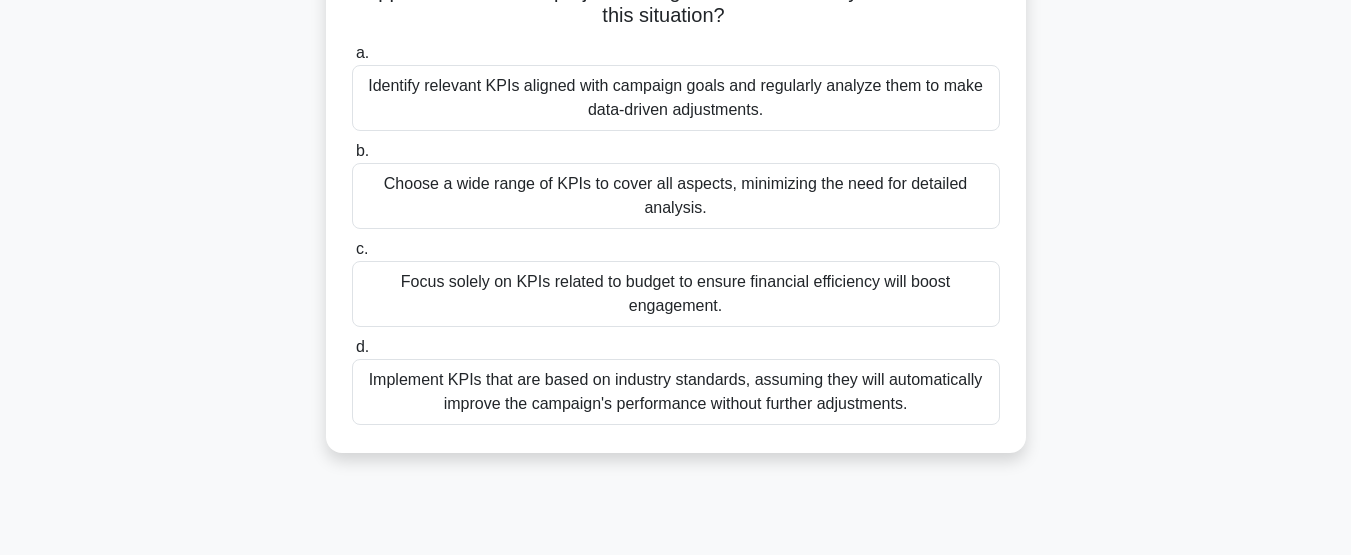 scroll, scrollTop: 300, scrollLeft: 0, axis: vertical 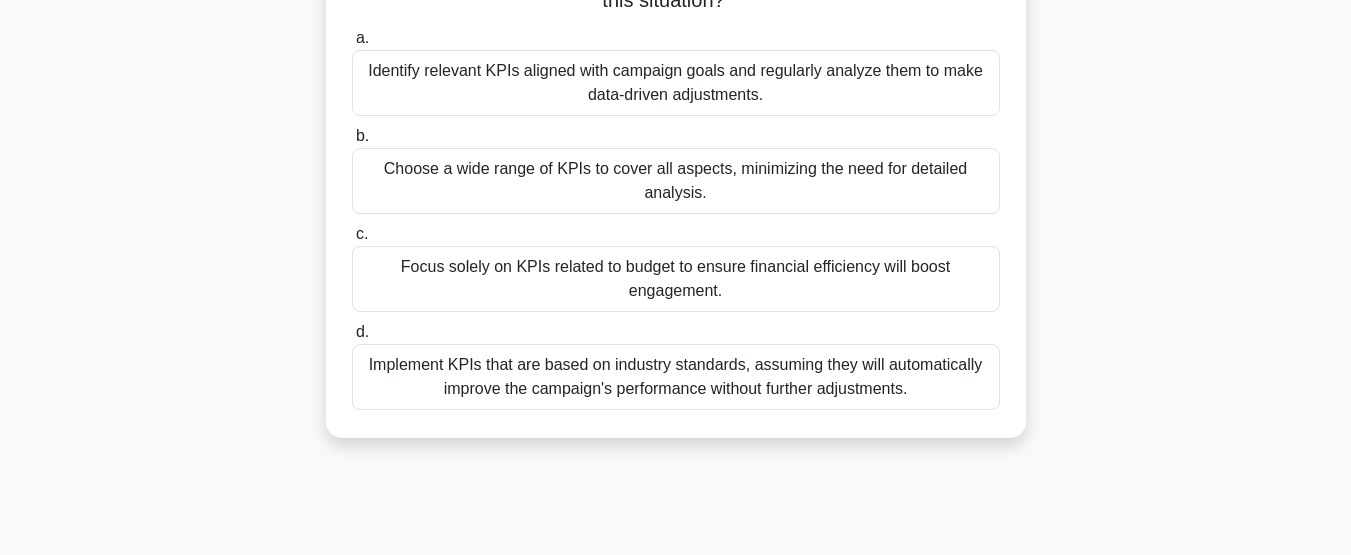 click on "Identify relevant KPIs aligned with campaign goals and regularly analyze them to make data-driven adjustments." at bounding box center [676, 83] 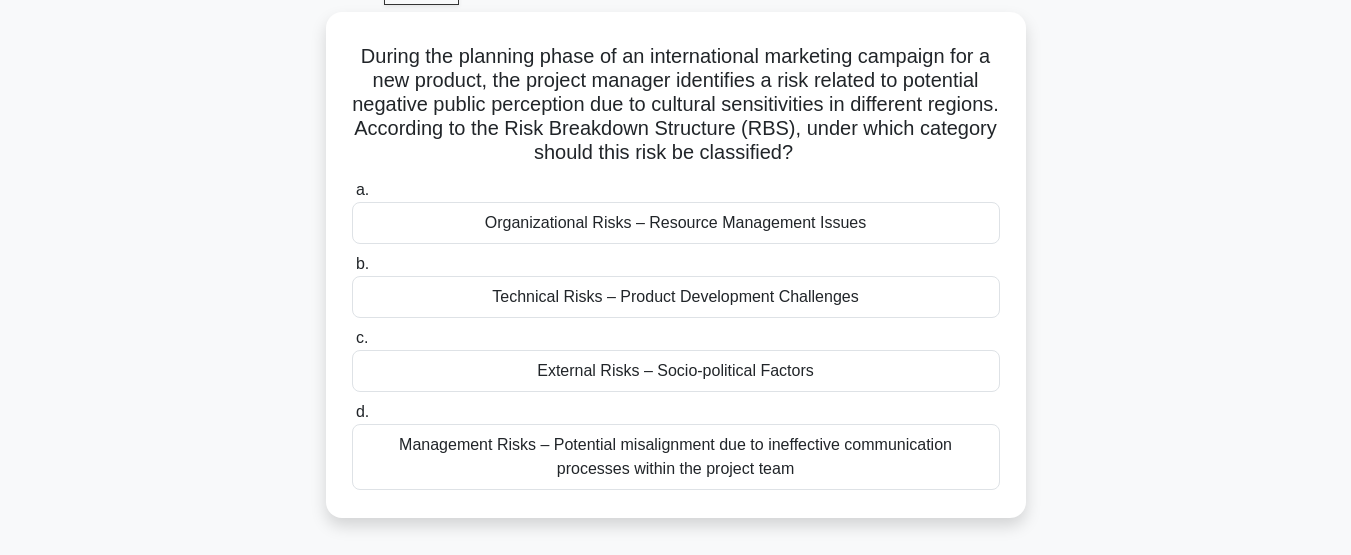 scroll, scrollTop: 0, scrollLeft: 0, axis: both 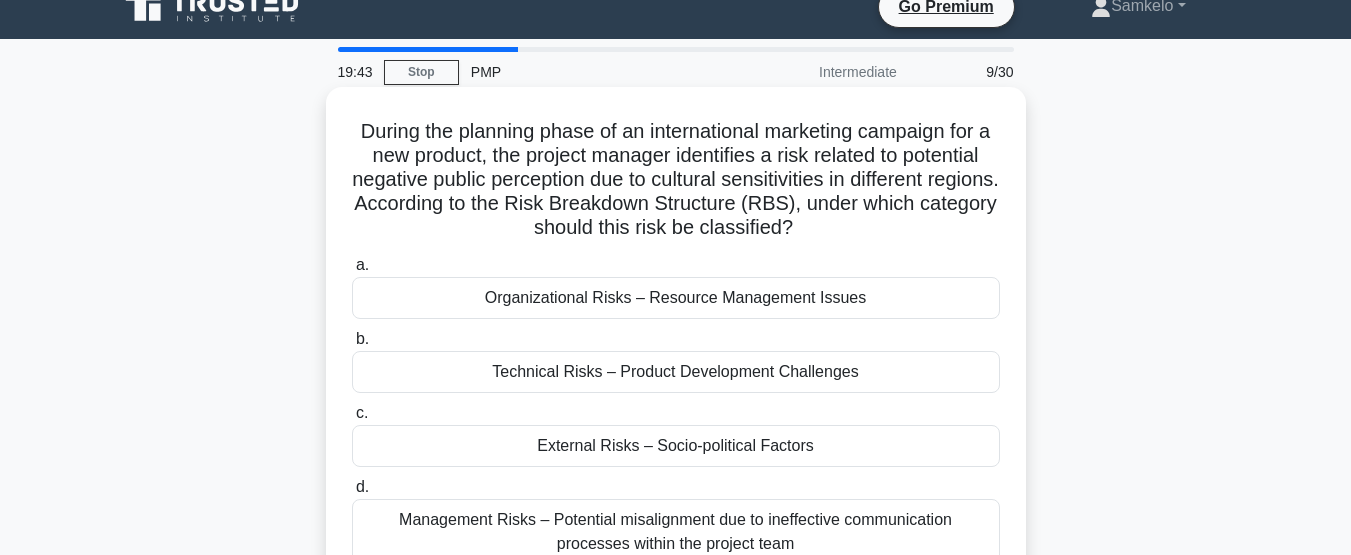 click on "External Risks – Socio-political Factors" at bounding box center (676, 446) 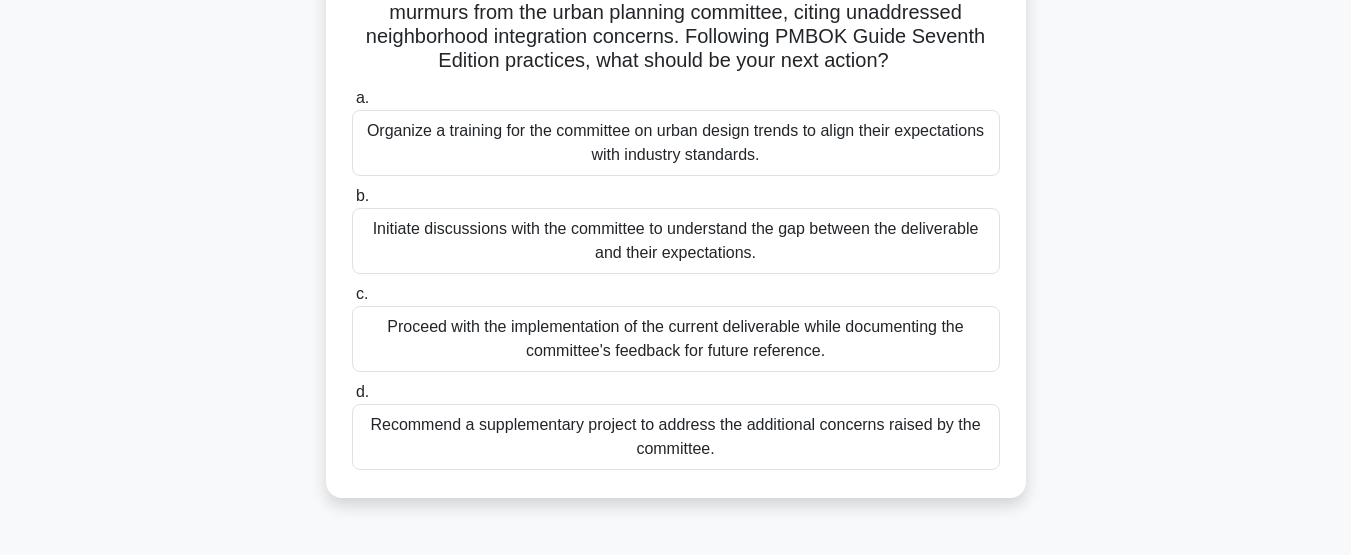 scroll, scrollTop: 200, scrollLeft: 0, axis: vertical 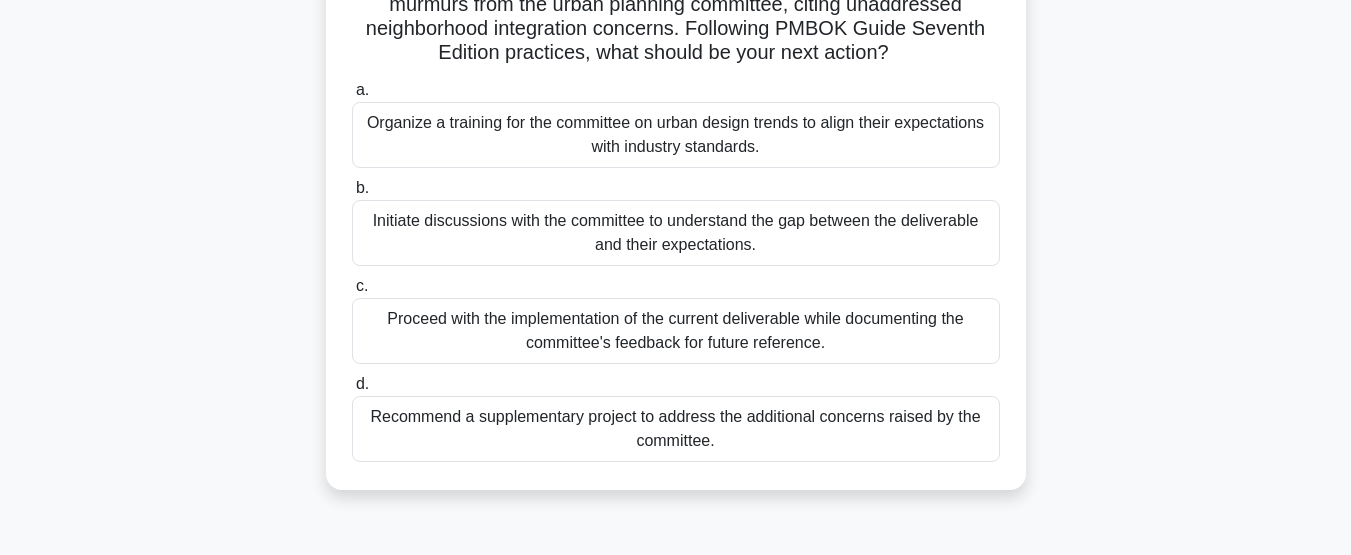 click on "Initiate discussions with the committee to understand the gap between the deliverable and their expectations." at bounding box center [676, 233] 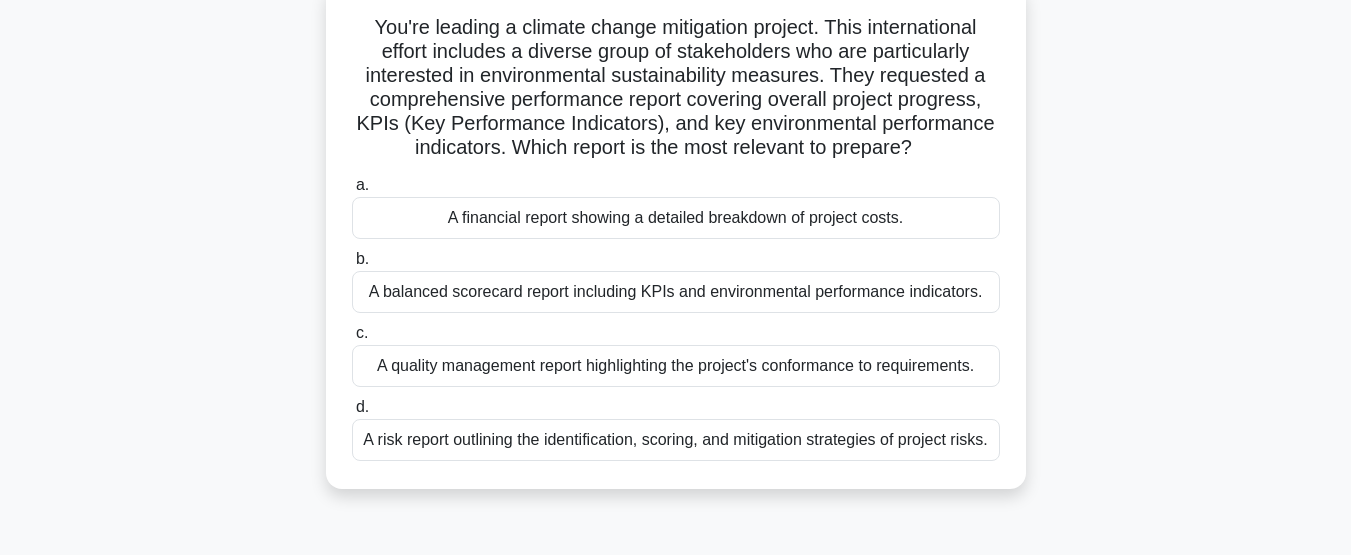 scroll, scrollTop: 100, scrollLeft: 0, axis: vertical 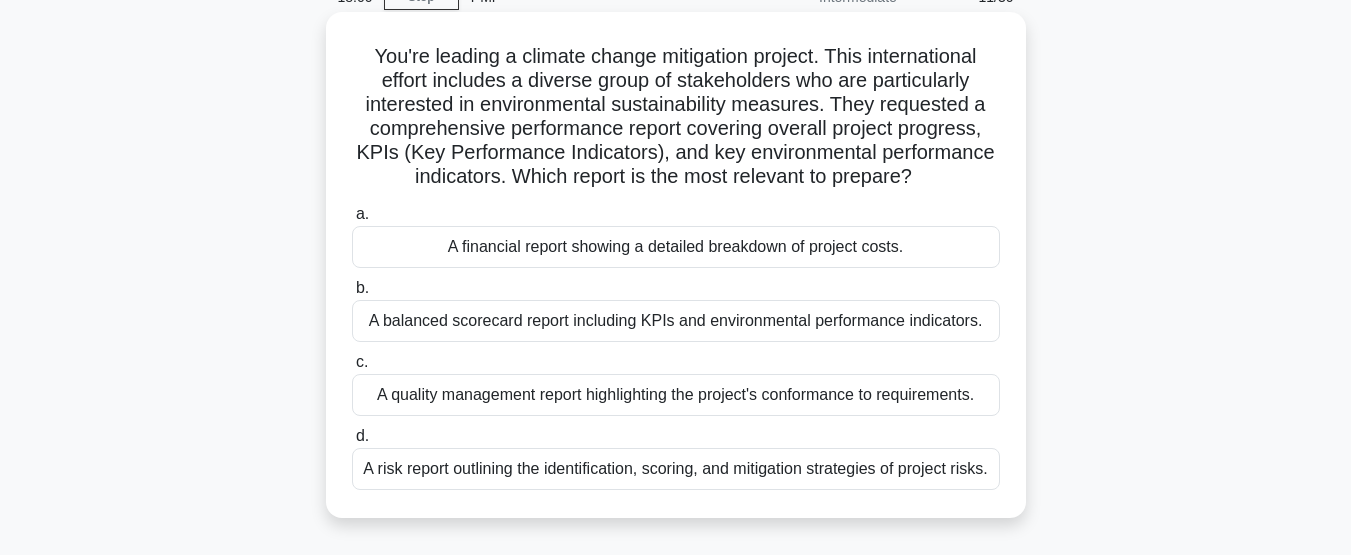 click on "A balanced scorecard report including KPIs and environmental performance indicators." at bounding box center (676, 321) 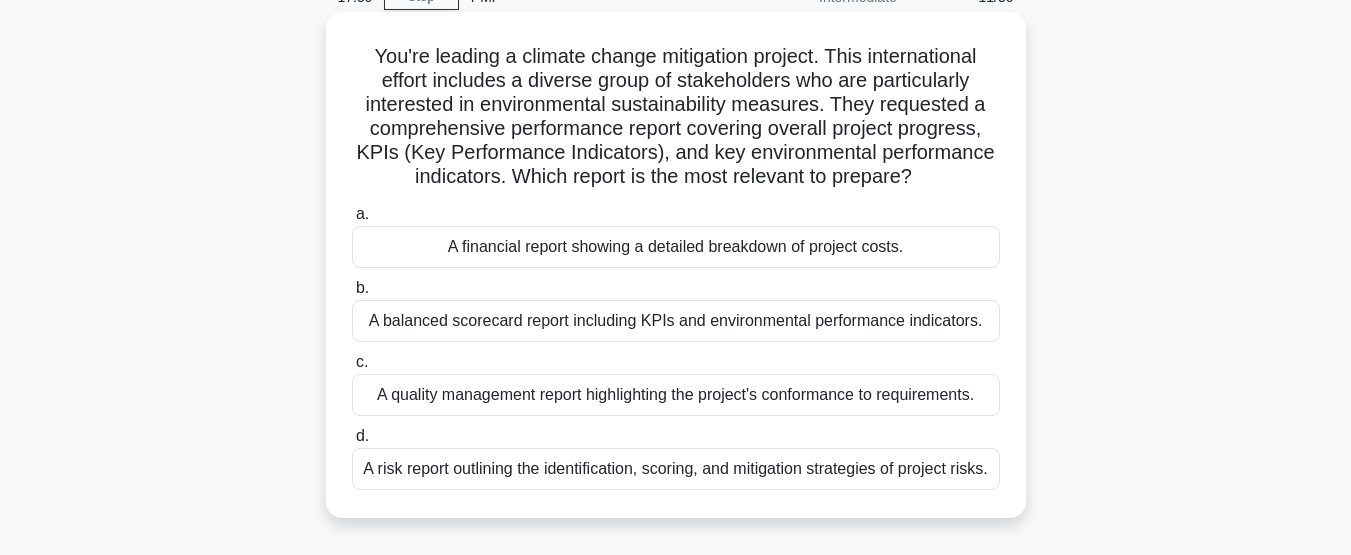click on "A balanced scorecard report including KPIs and environmental performance indicators." at bounding box center [676, 321] 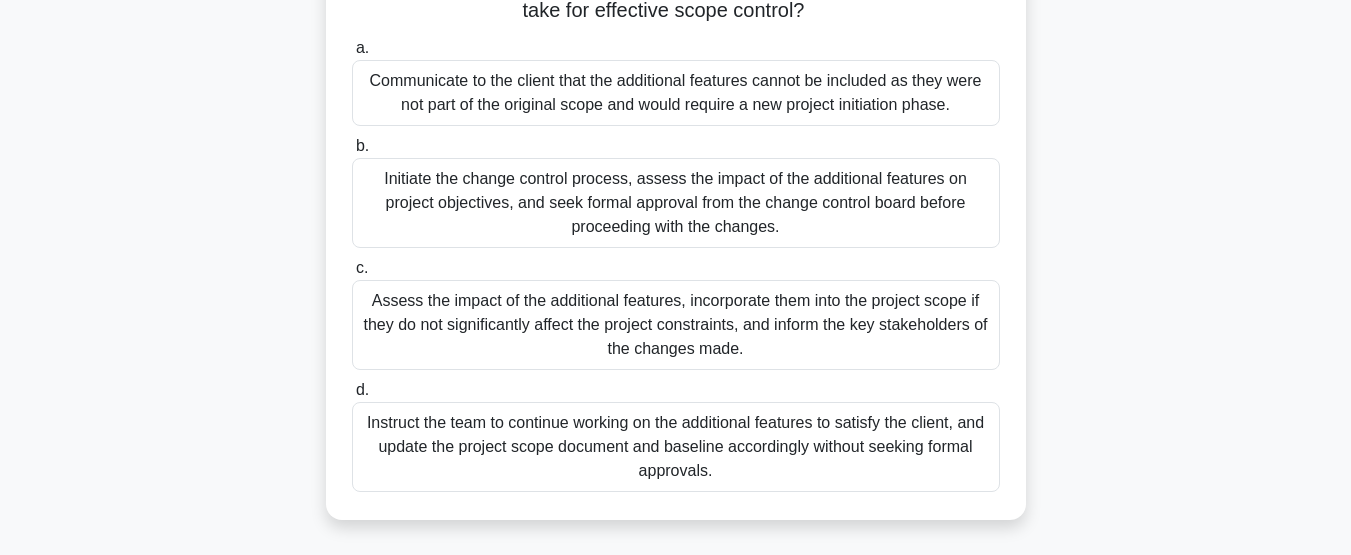 scroll, scrollTop: 300, scrollLeft: 0, axis: vertical 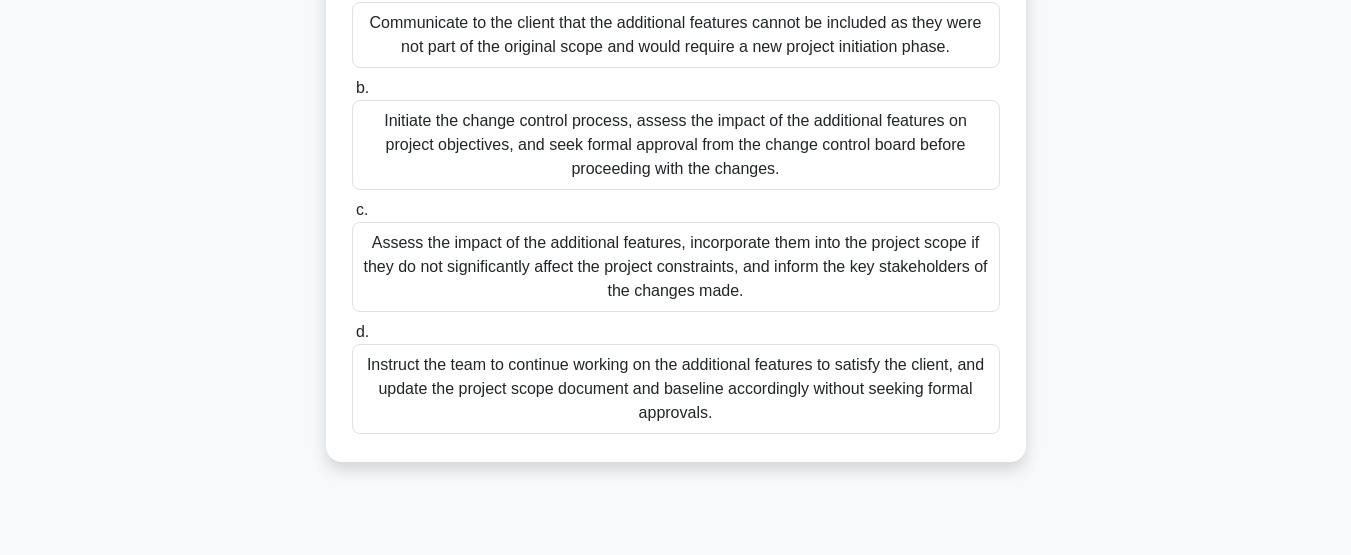 click on "Assess the impact of the additional features, incorporate them into the project scope if they do not significantly affect the project constraints, and inform the key stakeholders of the changes made." at bounding box center (676, 267) 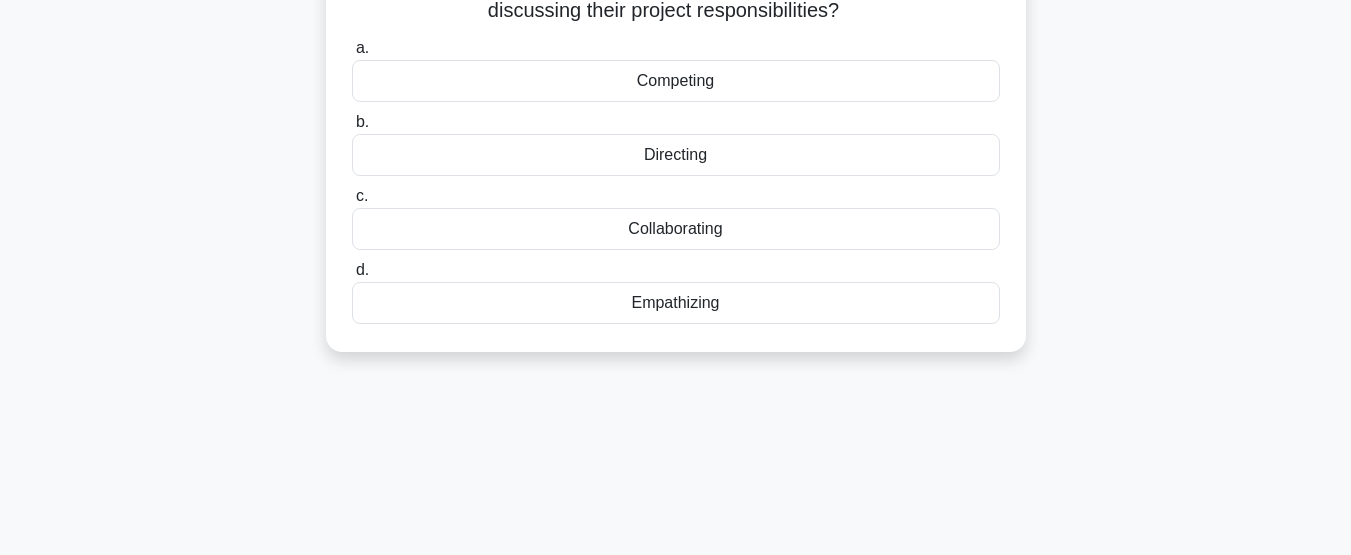 scroll, scrollTop: 0, scrollLeft: 0, axis: both 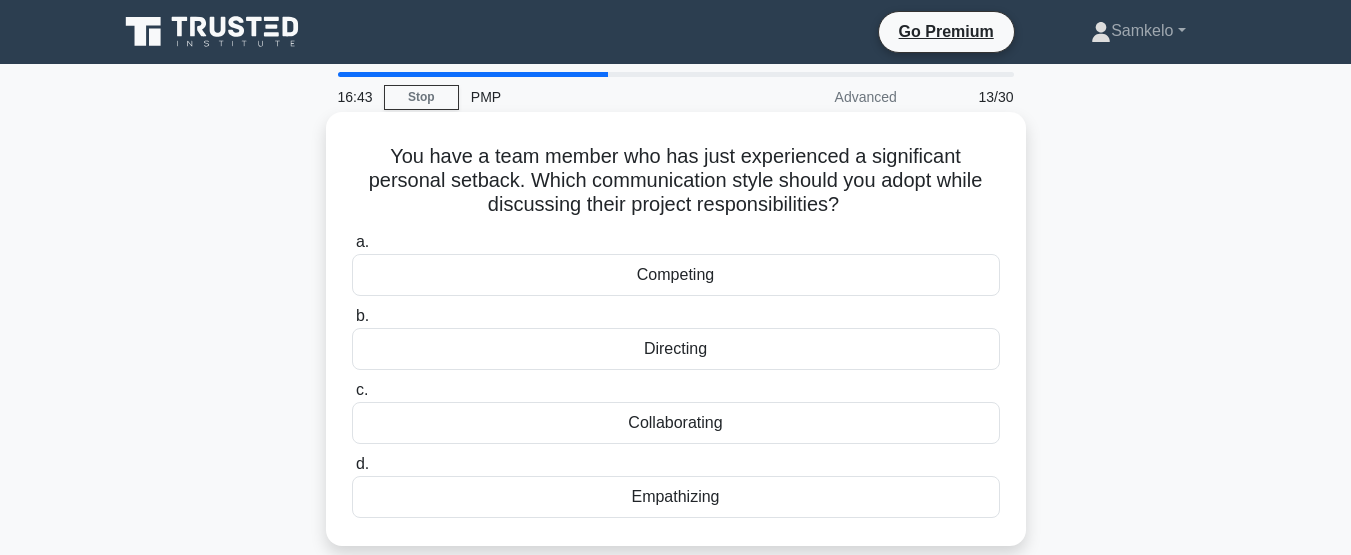 click on "Empathizing" at bounding box center [676, 497] 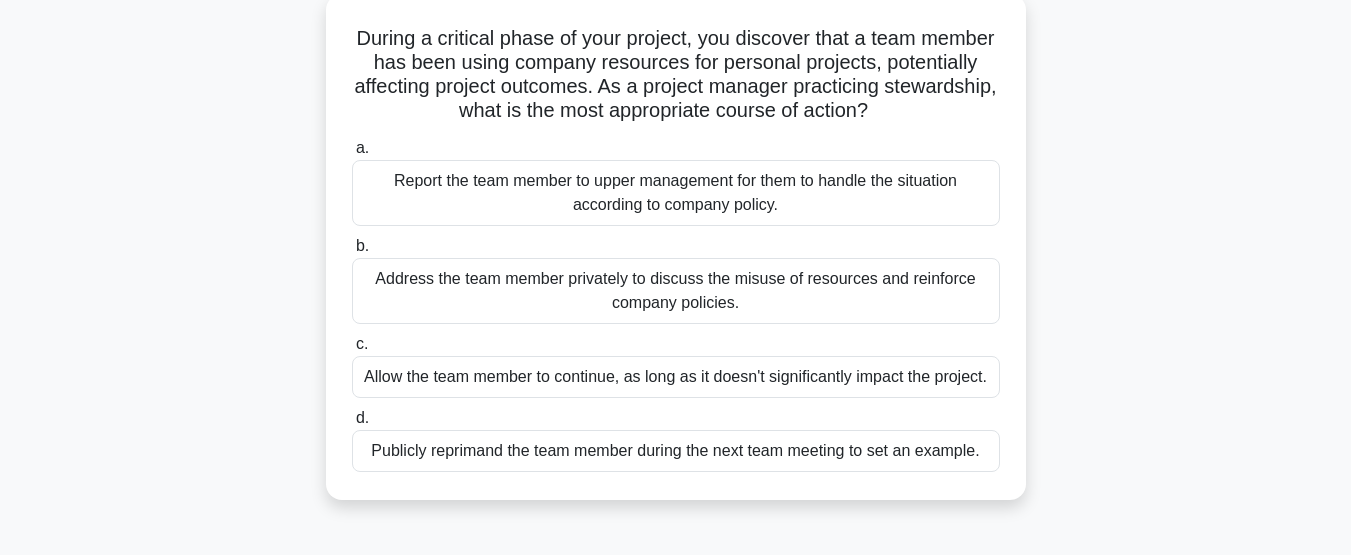 scroll, scrollTop: 200, scrollLeft: 0, axis: vertical 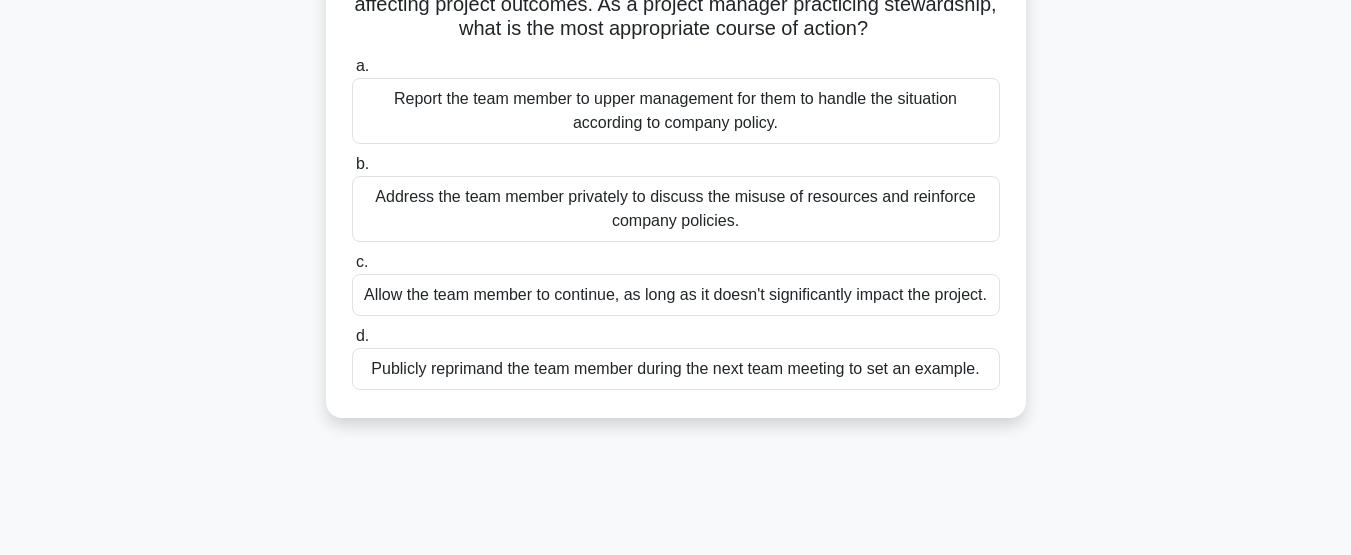 click on "Address the team member privately to discuss the misuse of resources and reinforce company policies." at bounding box center (676, 209) 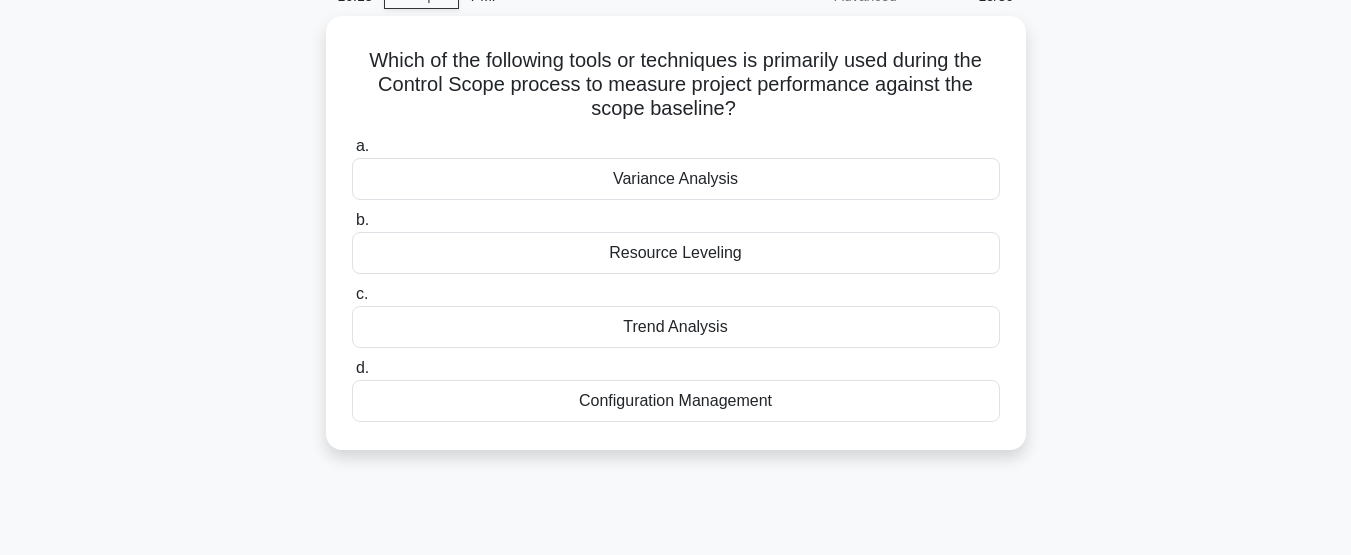 scroll, scrollTop: 0, scrollLeft: 0, axis: both 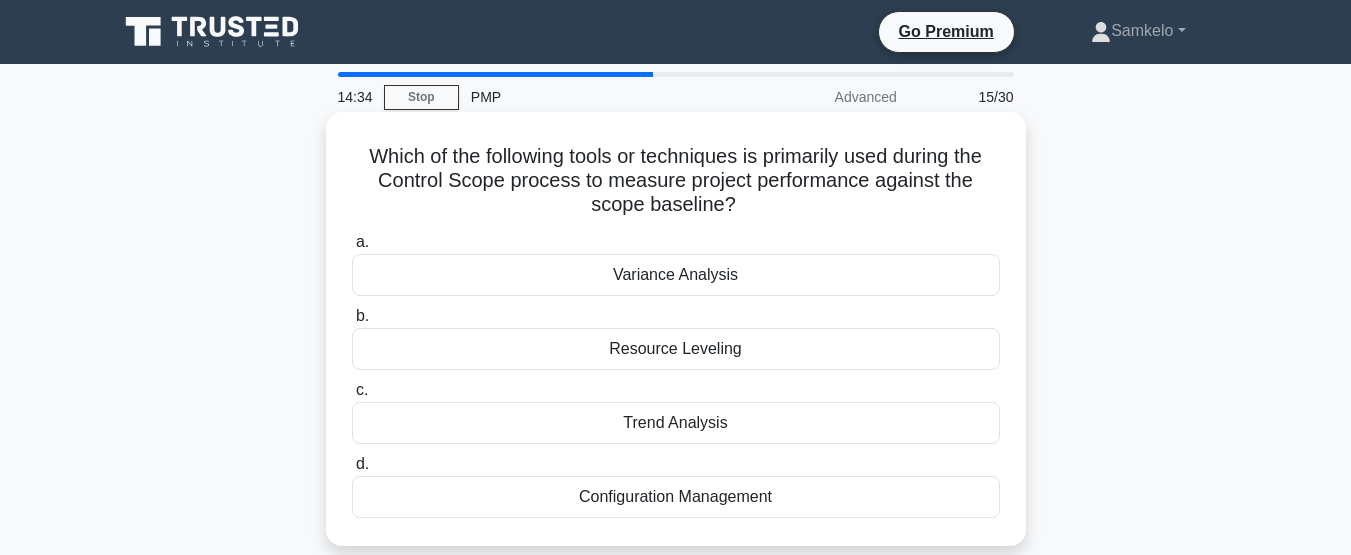 click on "Variance Analysis" at bounding box center [676, 275] 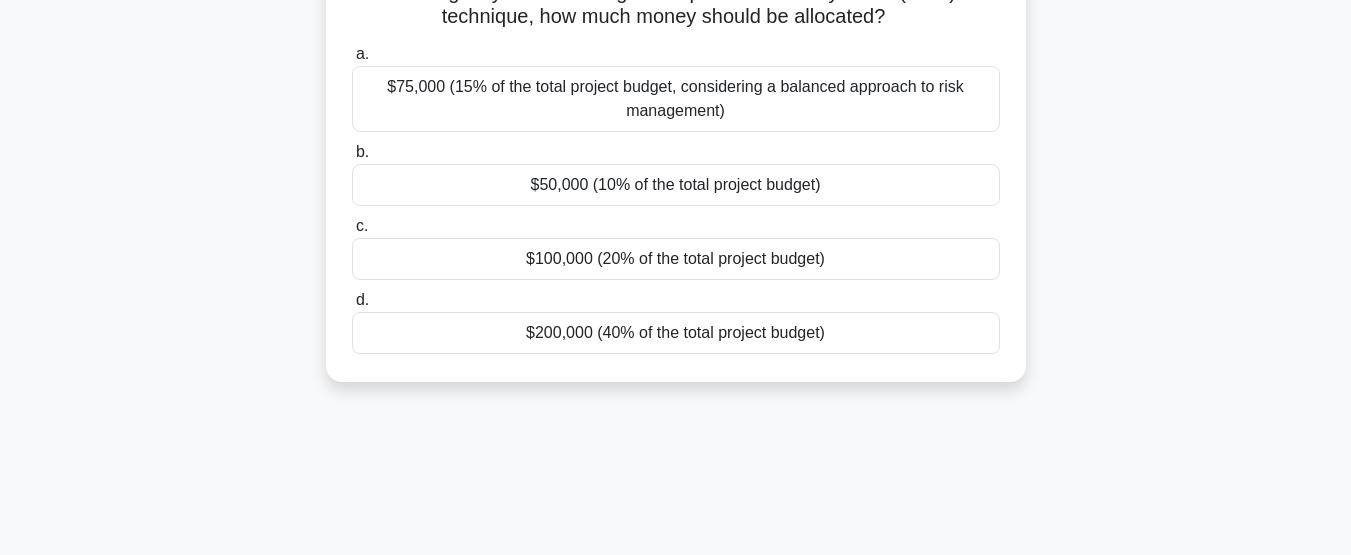 scroll, scrollTop: 300, scrollLeft: 0, axis: vertical 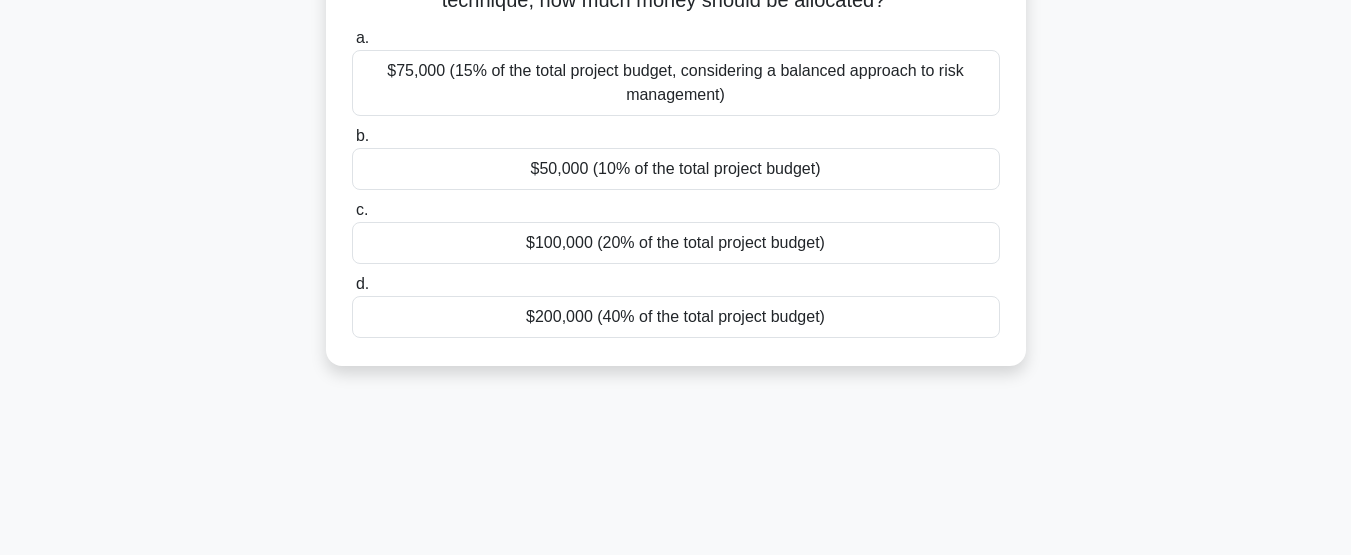 click on "$200,000 (40% of the total project budget)" at bounding box center (676, 317) 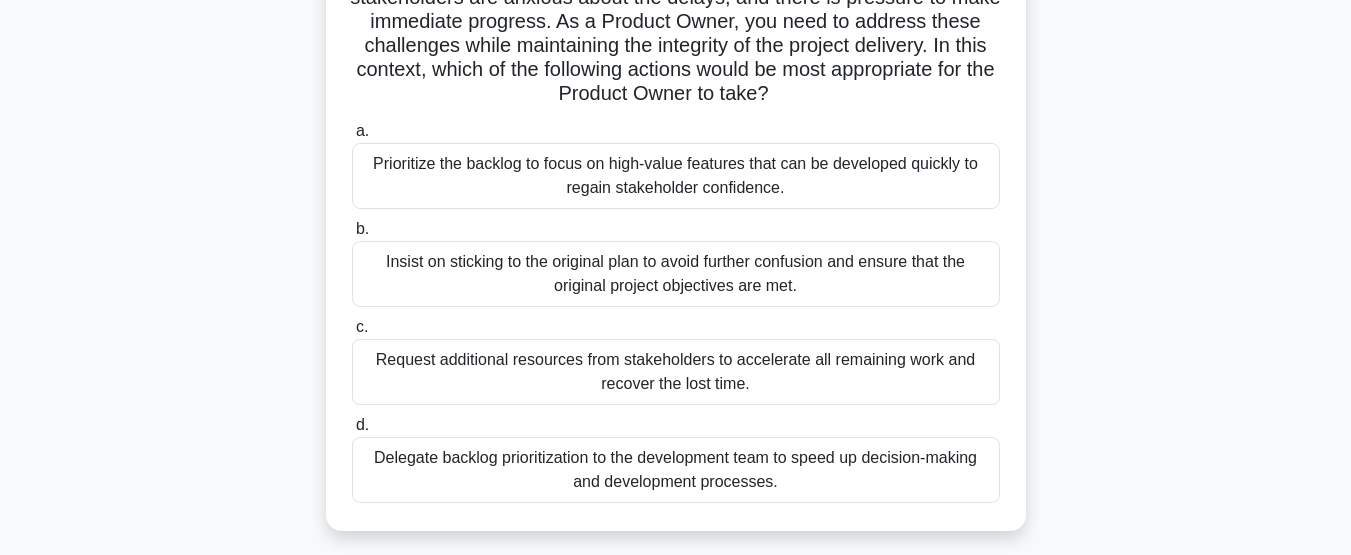 scroll, scrollTop: 300, scrollLeft: 0, axis: vertical 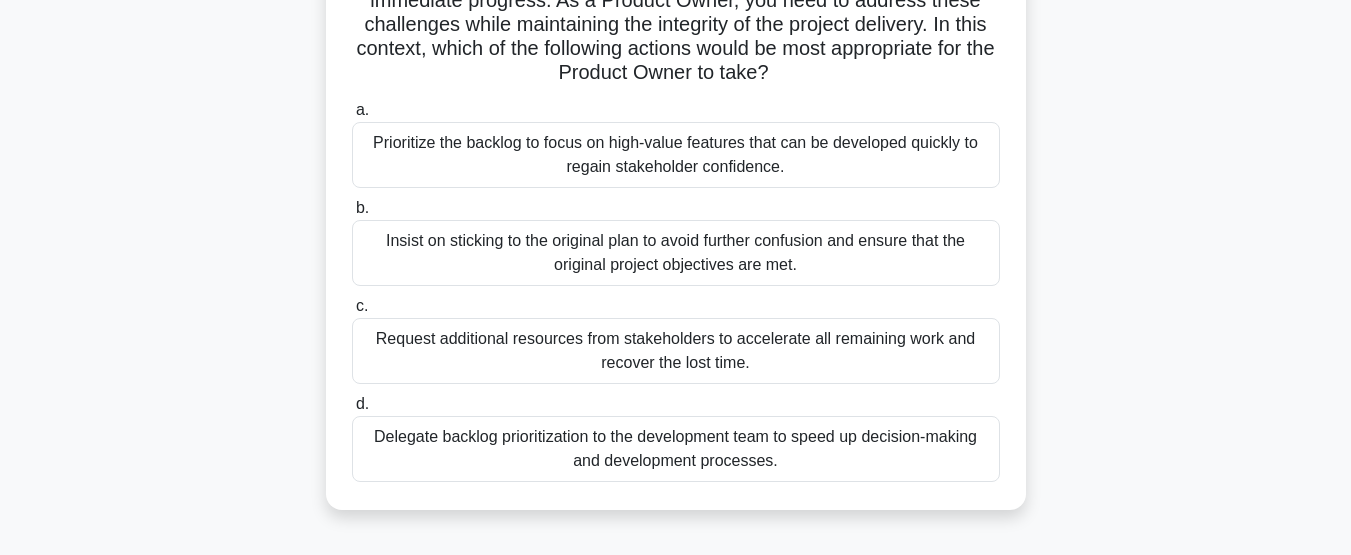 click on "Prioritize the backlog to focus on high-value features that can be developed quickly to regain stakeholder confidence." at bounding box center [676, 155] 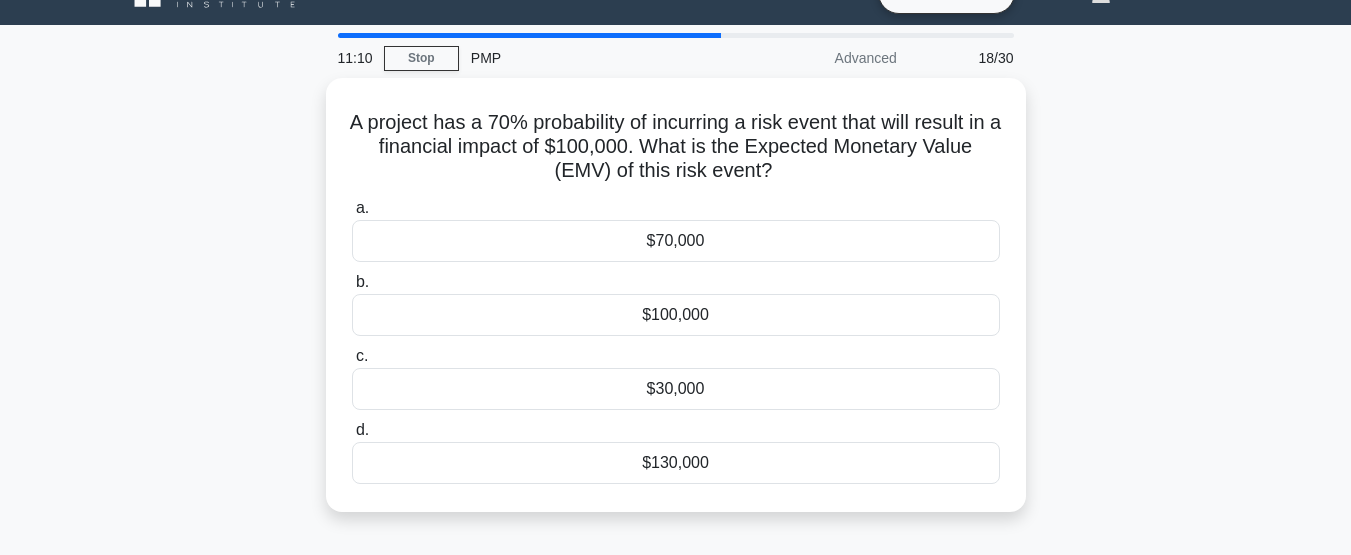 scroll, scrollTop: 0, scrollLeft: 0, axis: both 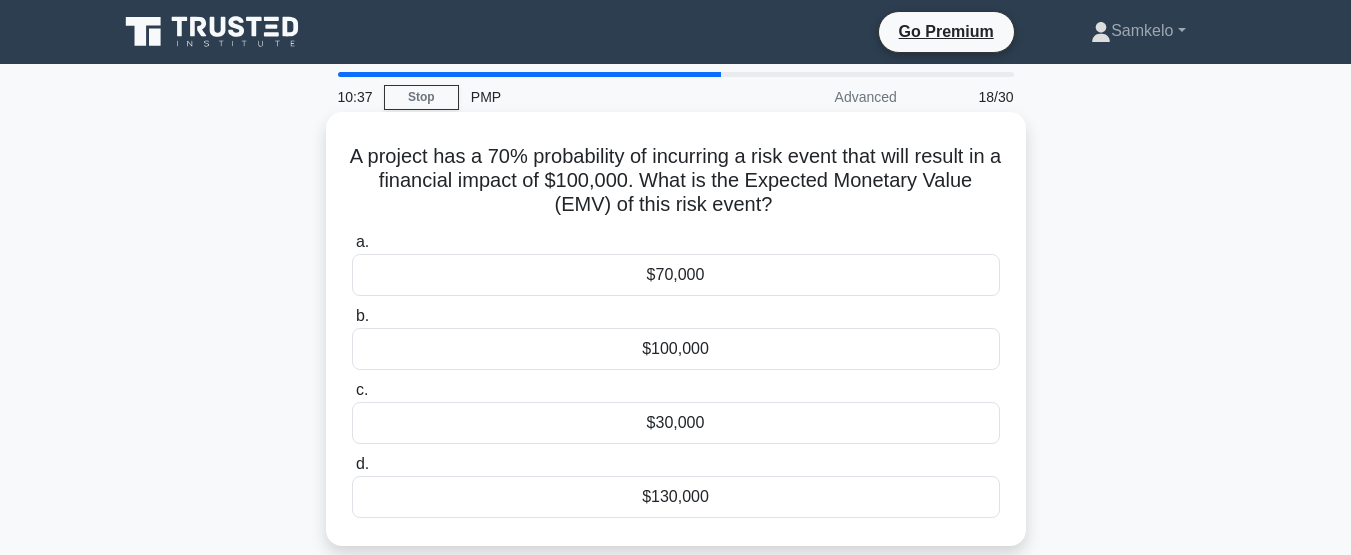 click on "$30,000" at bounding box center [676, 423] 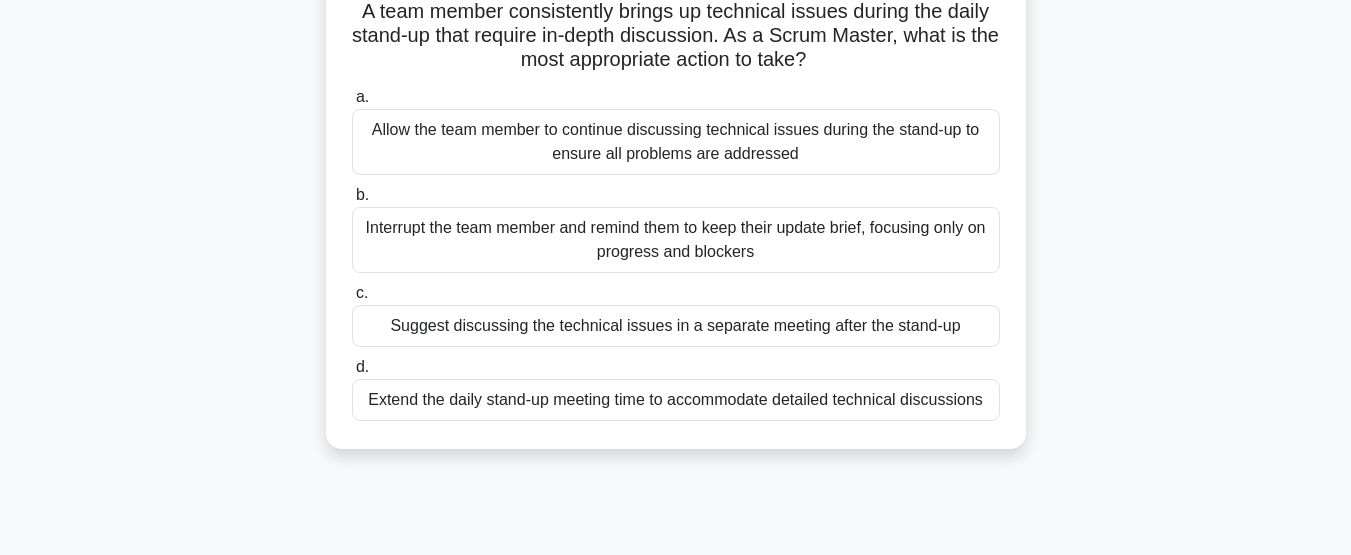scroll, scrollTop: 200, scrollLeft: 0, axis: vertical 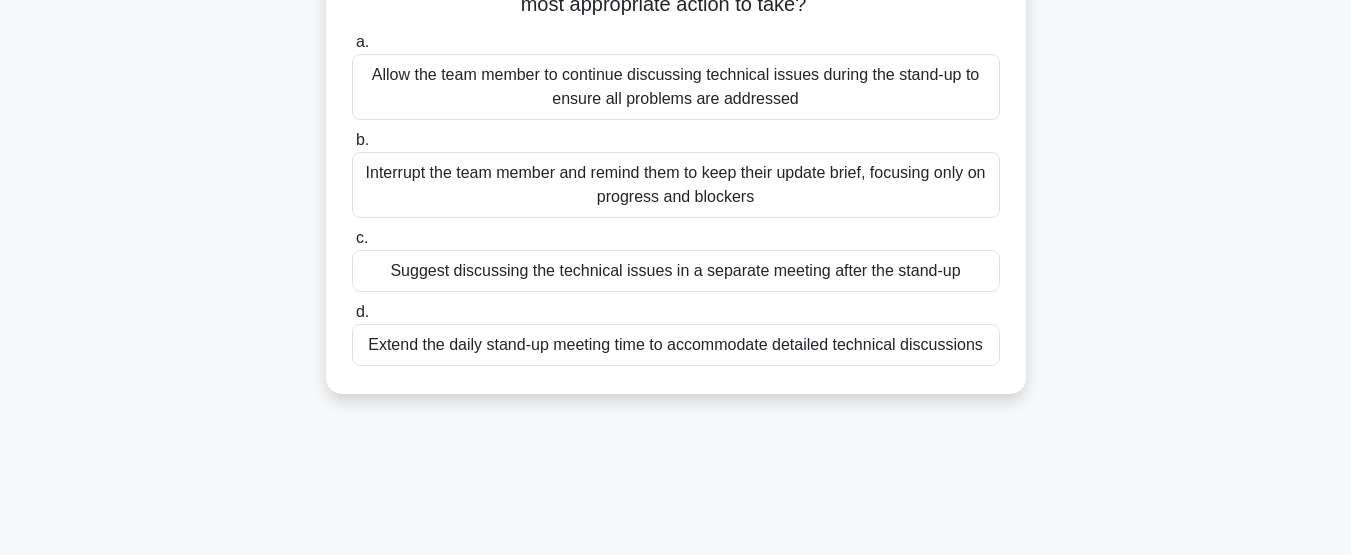 click on "Allow the team member to continue discussing technical issues during the stand-up to ensure all problems are addressed" at bounding box center [676, 87] 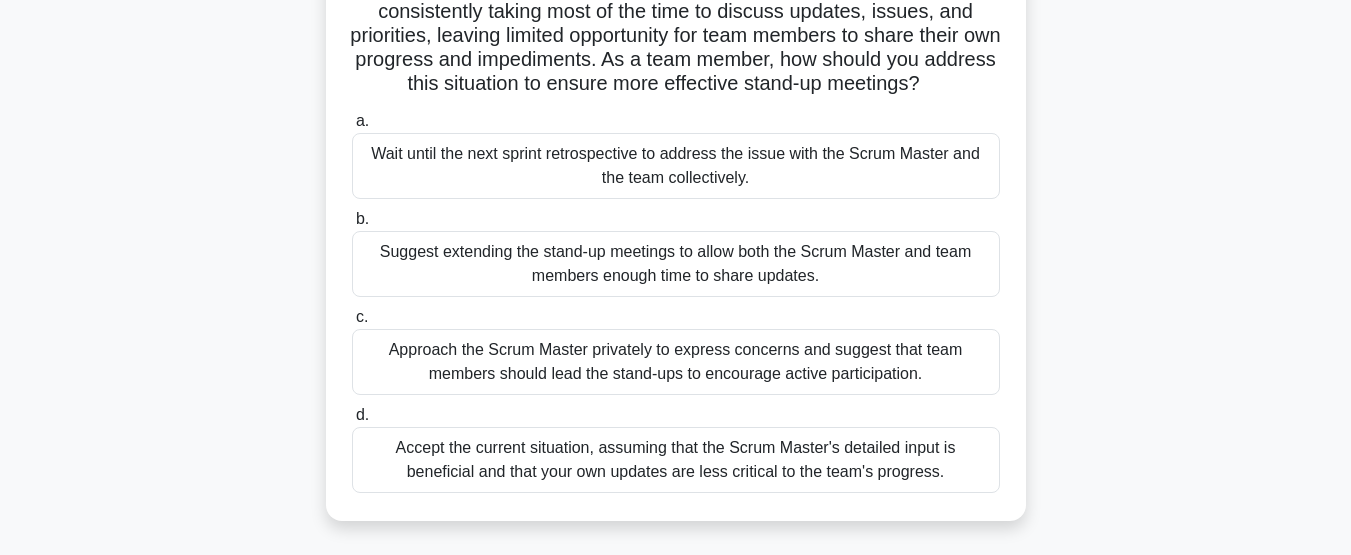 scroll, scrollTop: 200, scrollLeft: 0, axis: vertical 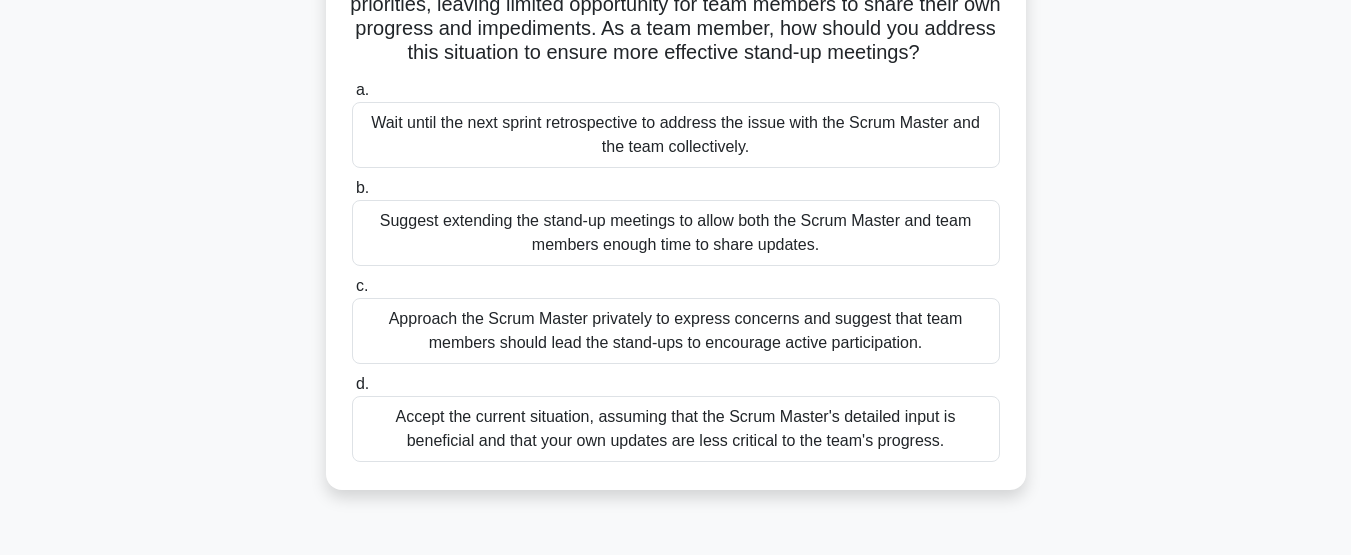 click on "Approach the Scrum Master privately to express concerns and suggest that team members should lead the stand-ups to encourage active participation." at bounding box center (676, 331) 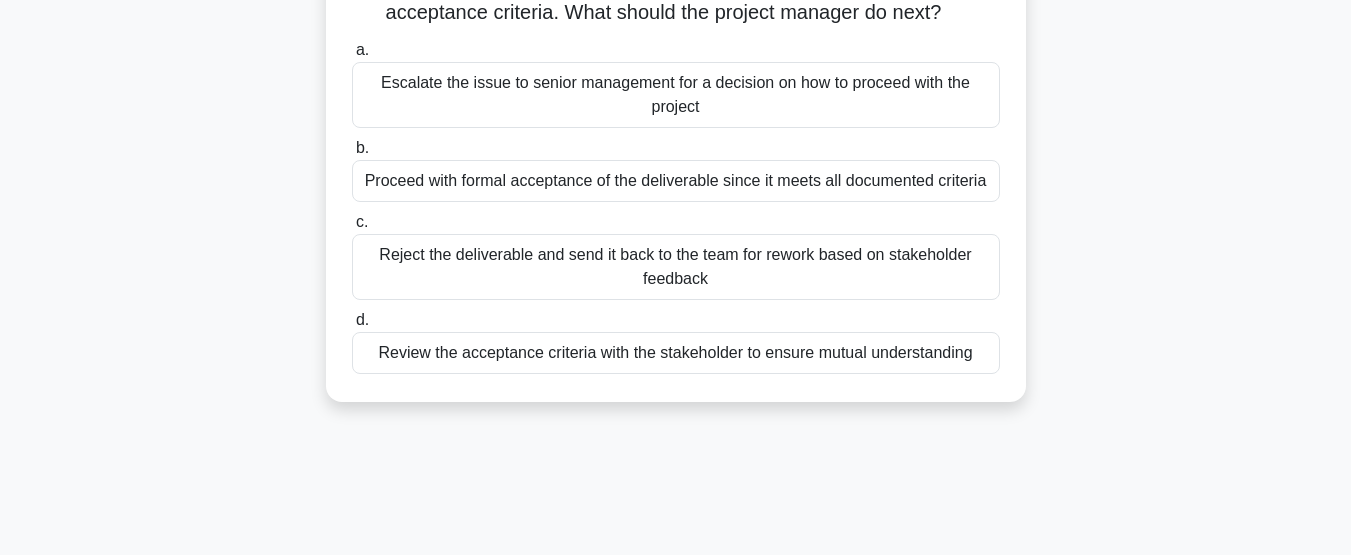 scroll, scrollTop: 200, scrollLeft: 0, axis: vertical 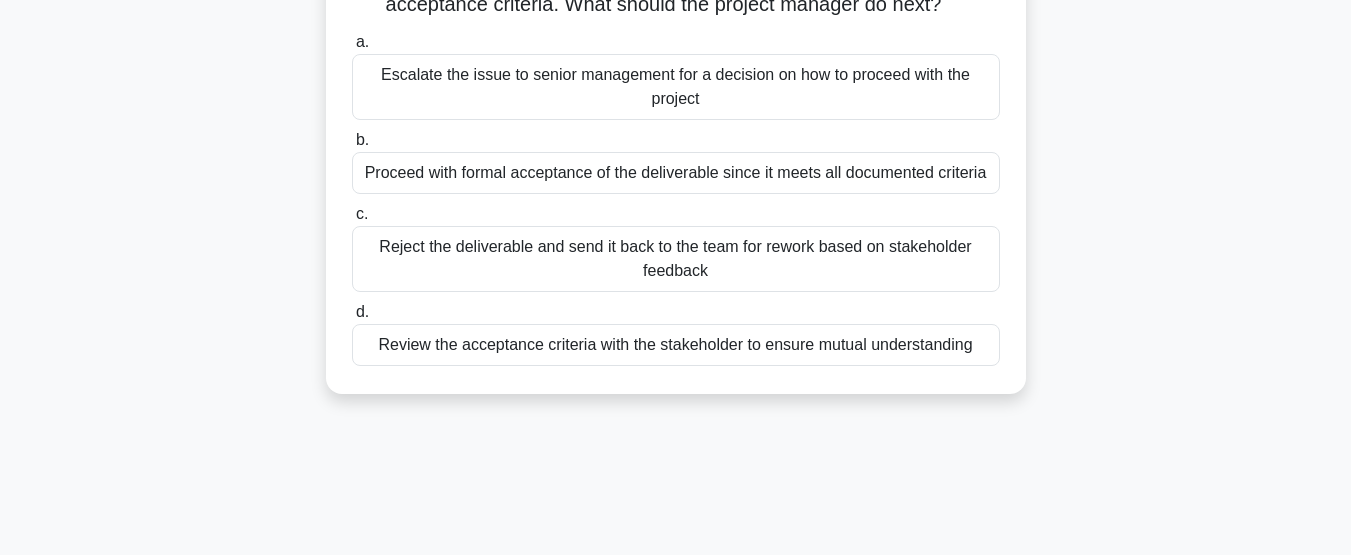 click on "Review the acceptance criteria with the stakeholder to ensure mutual understanding" at bounding box center [676, 345] 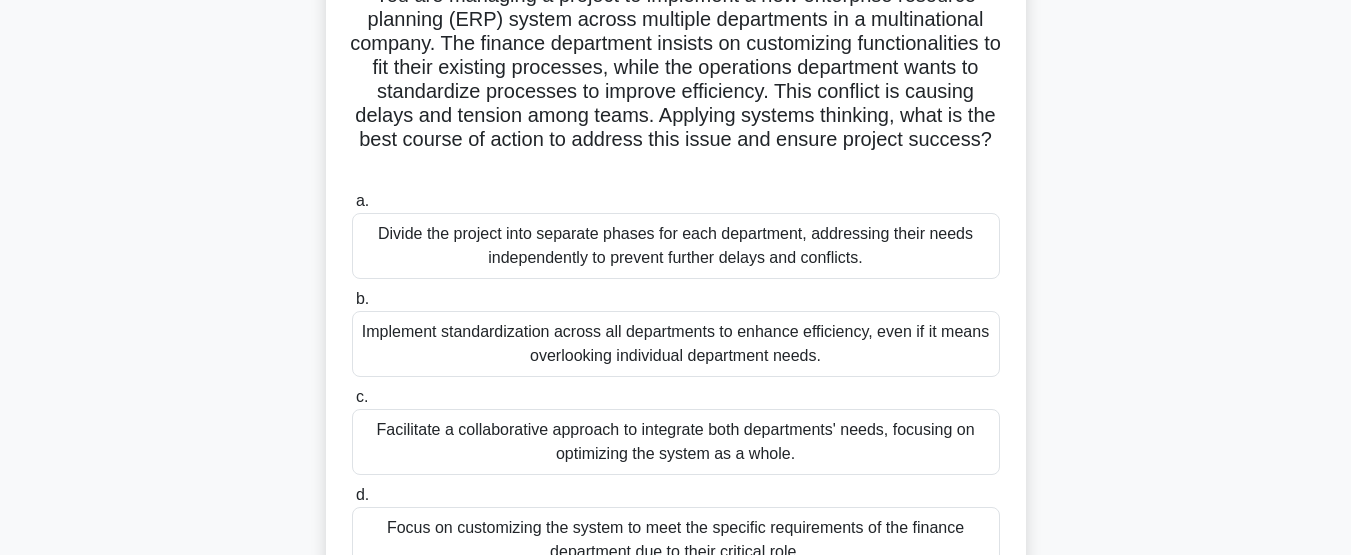 scroll, scrollTop: 300, scrollLeft: 0, axis: vertical 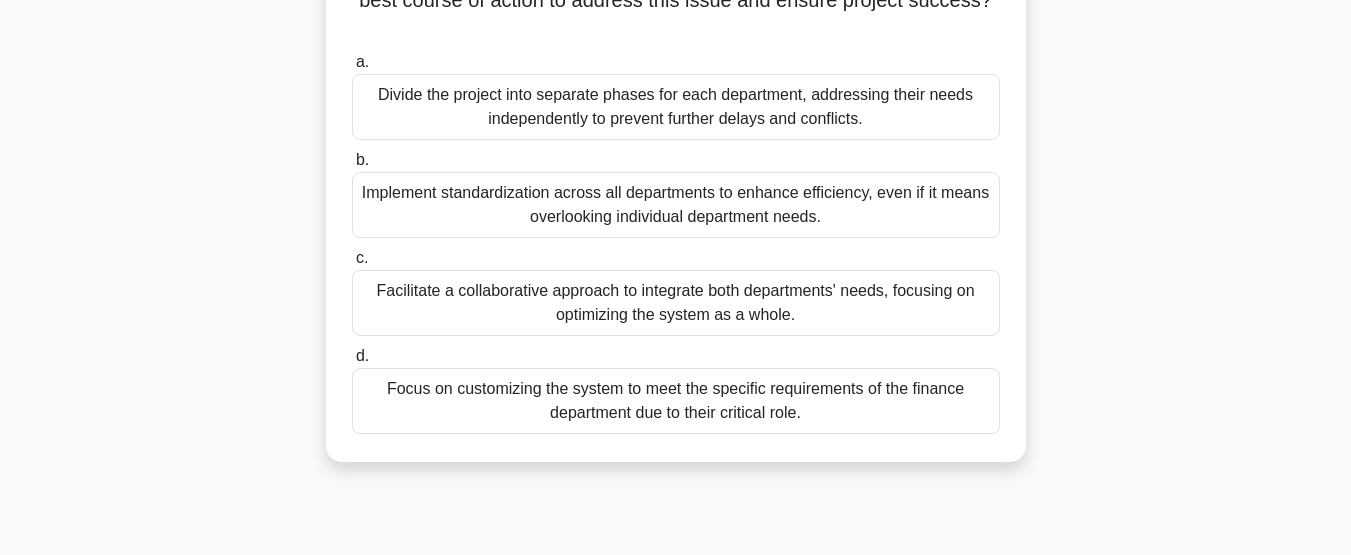 click on "Facilitate a collaborative approach to integrate both departments' needs, focusing on optimizing the system as a whole." at bounding box center (676, 303) 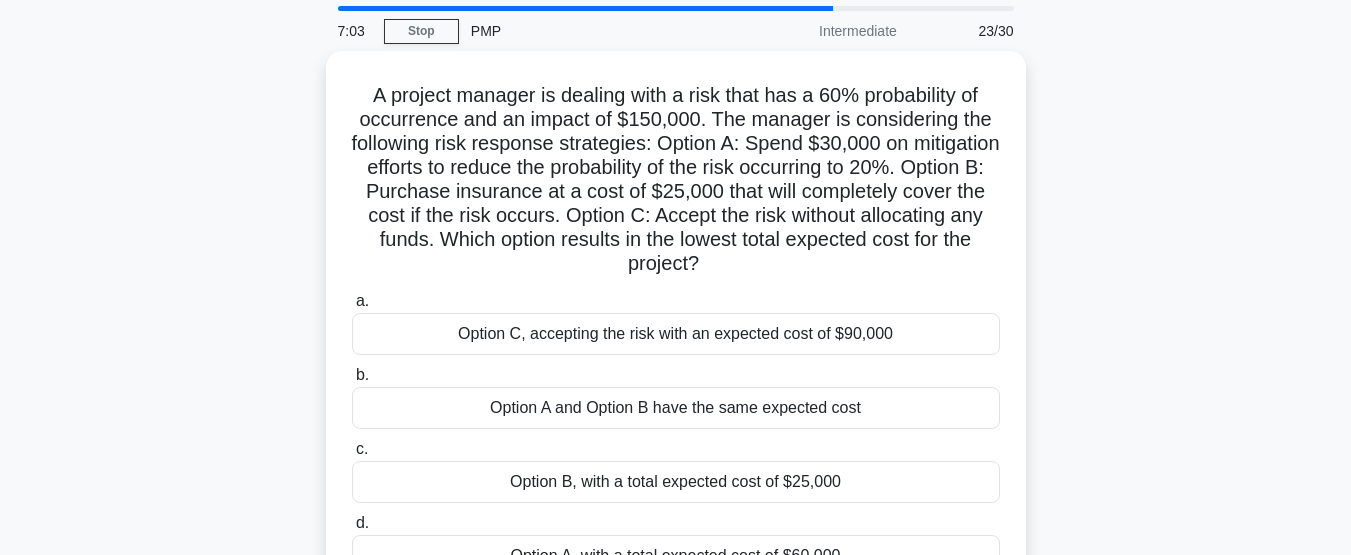 scroll, scrollTop: 200, scrollLeft: 0, axis: vertical 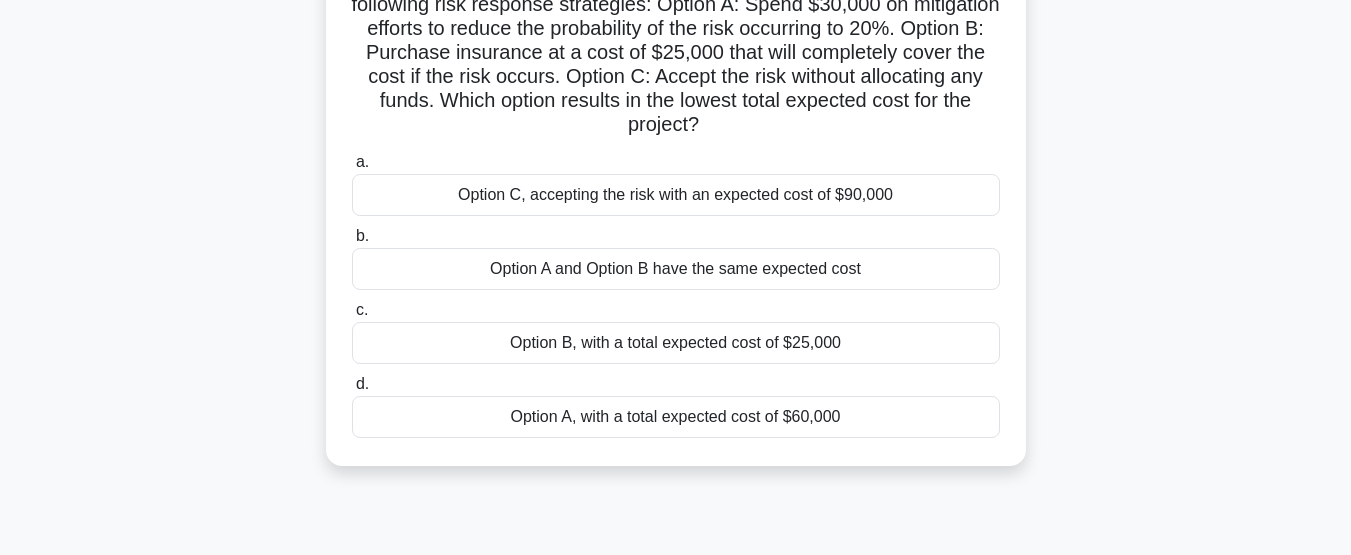 click on "Option B, with a total expected cost of $25,000" at bounding box center [676, 343] 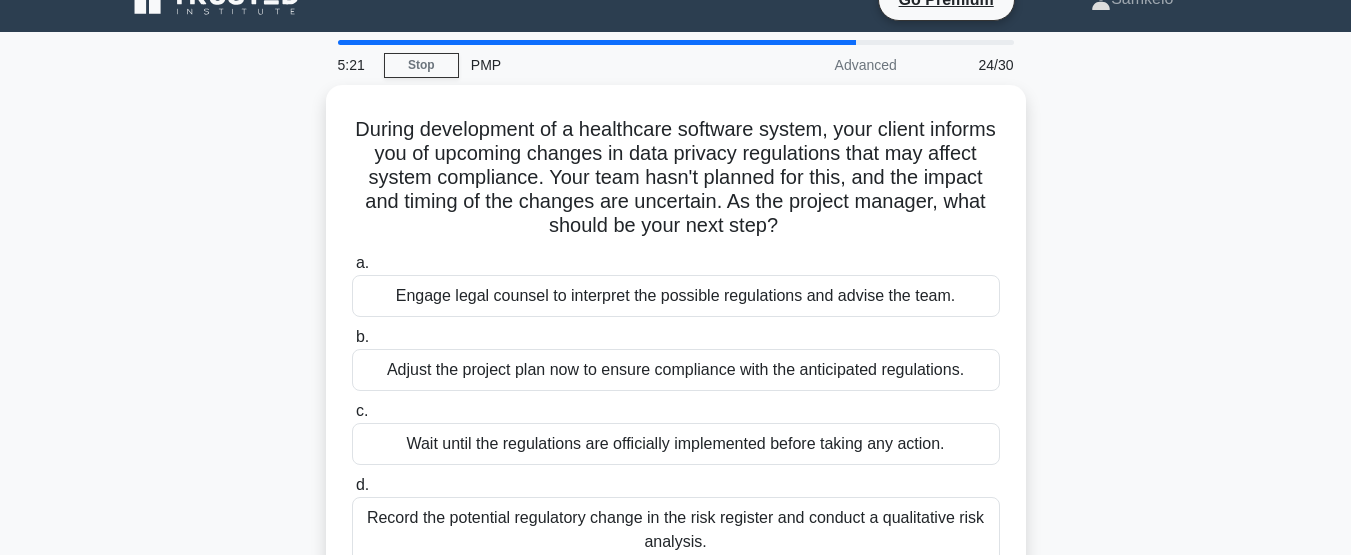 scroll, scrollTop: 0, scrollLeft: 0, axis: both 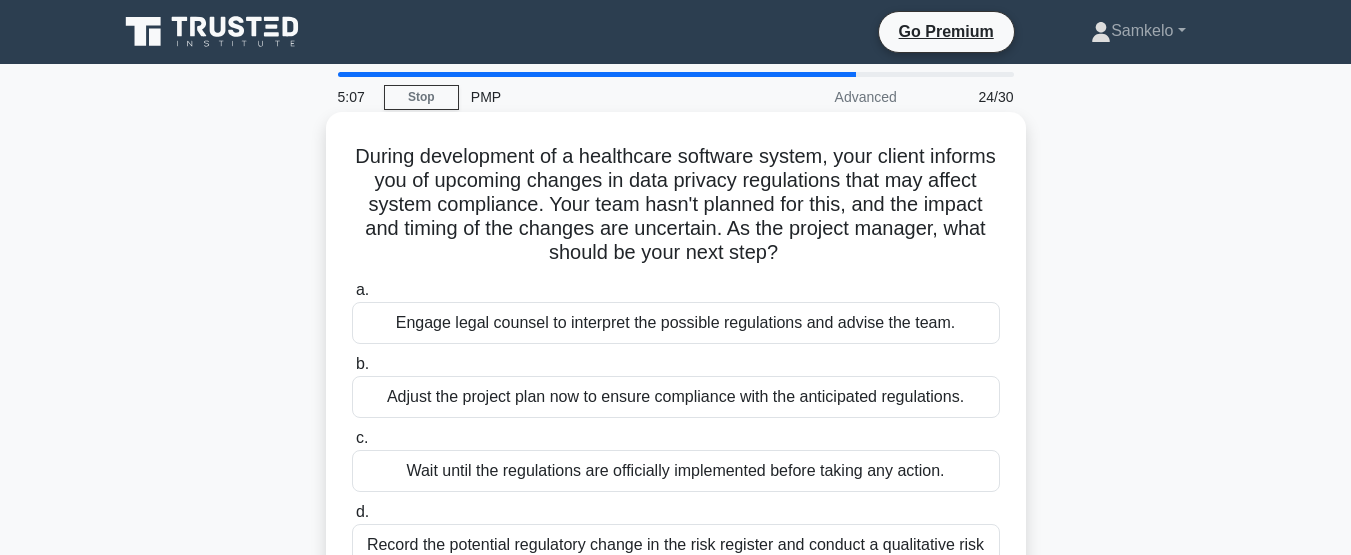 click on "Adjust the project plan now to ensure compliance with the anticipated regulations." at bounding box center [676, 397] 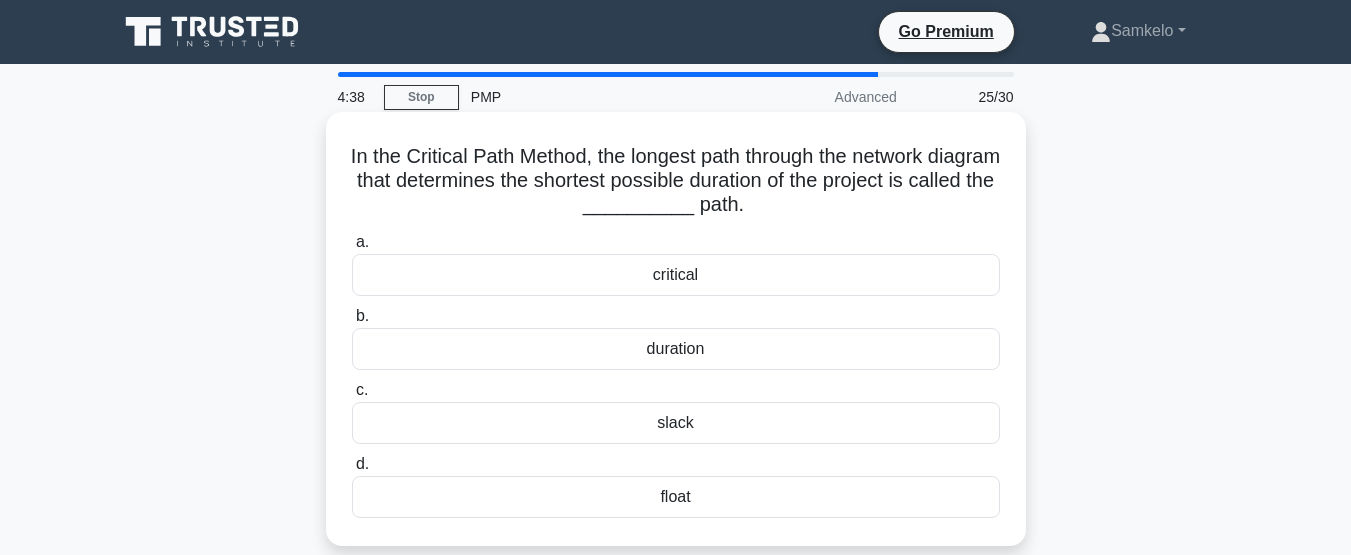 click on "duration" at bounding box center [676, 349] 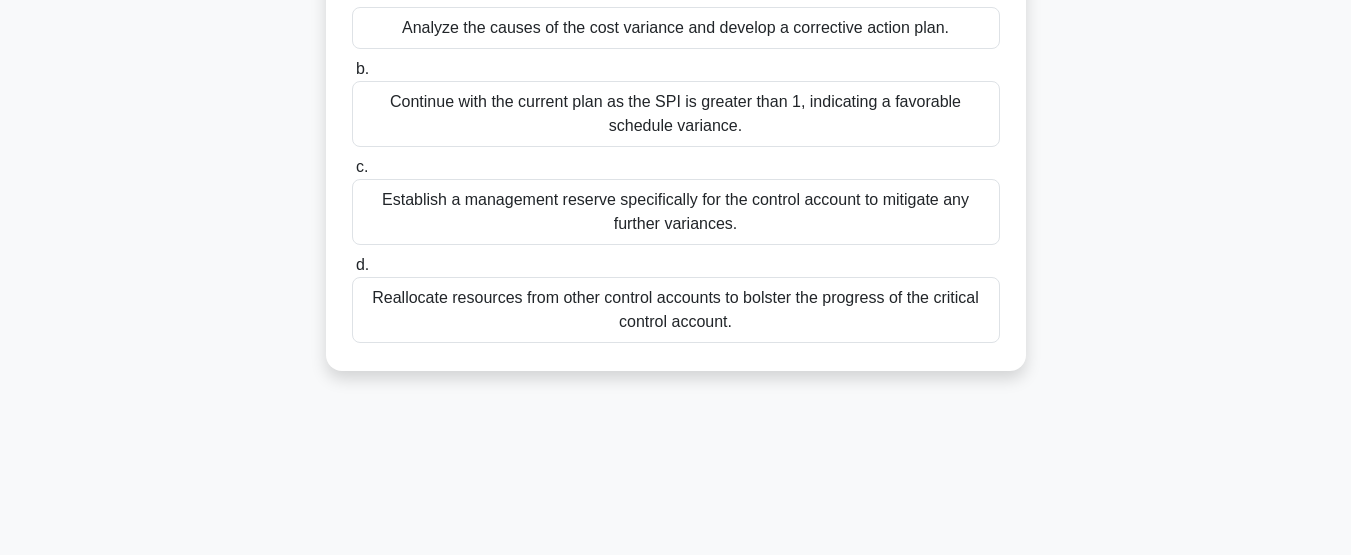 scroll, scrollTop: 200, scrollLeft: 0, axis: vertical 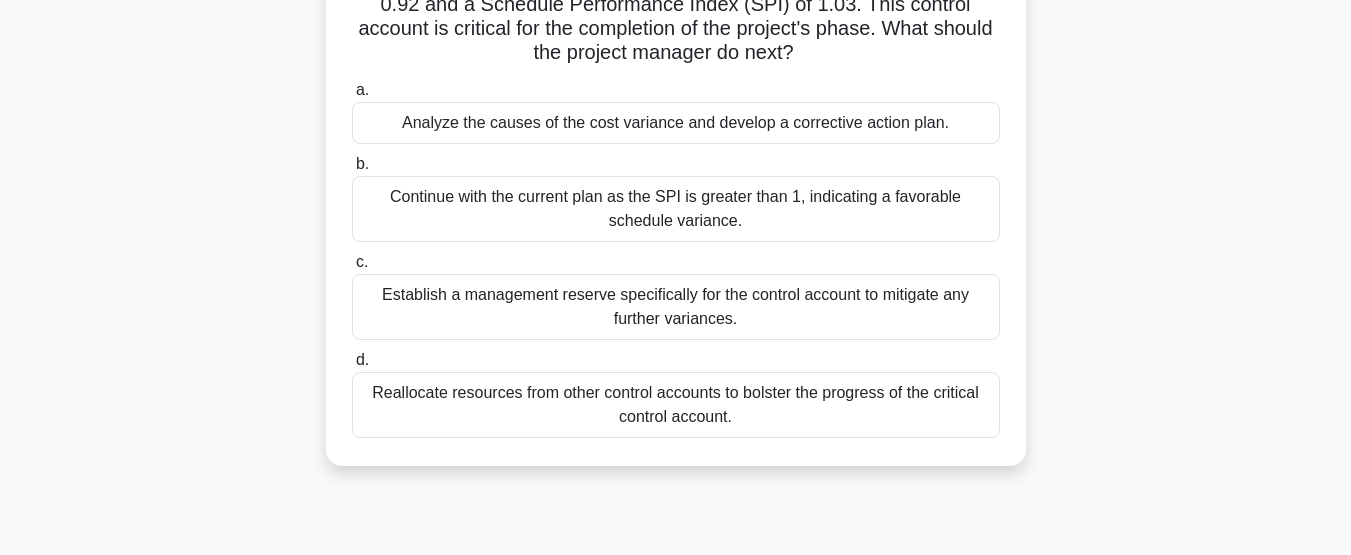 click on "Analyze the causes of the cost variance and develop a corrective action plan." at bounding box center (676, 123) 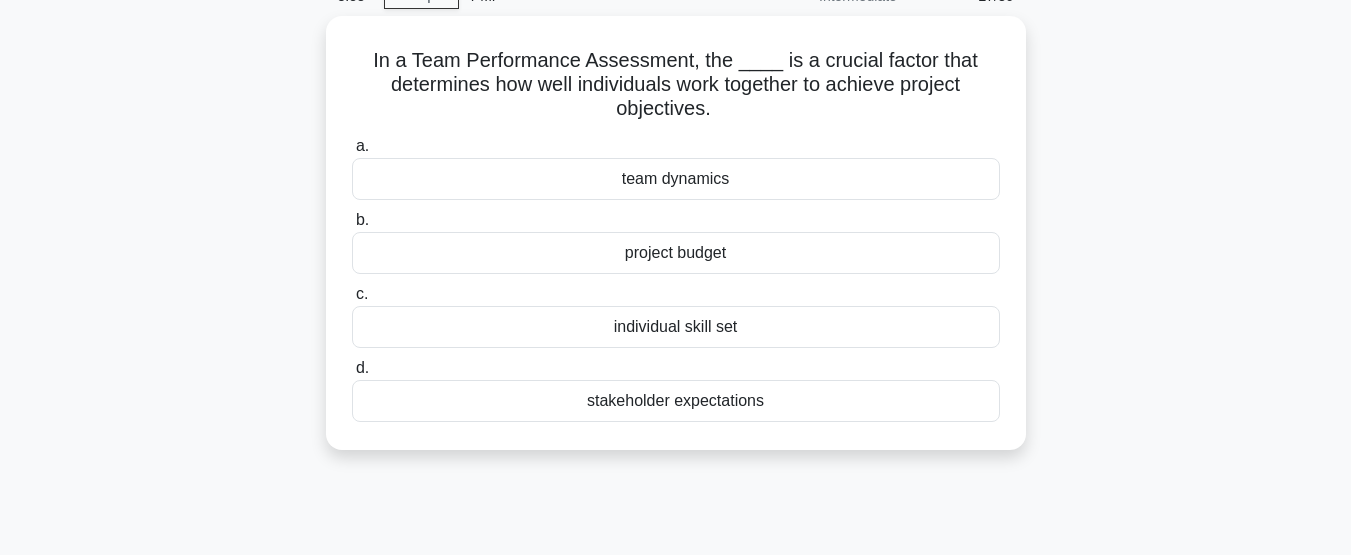 scroll, scrollTop: 0, scrollLeft: 0, axis: both 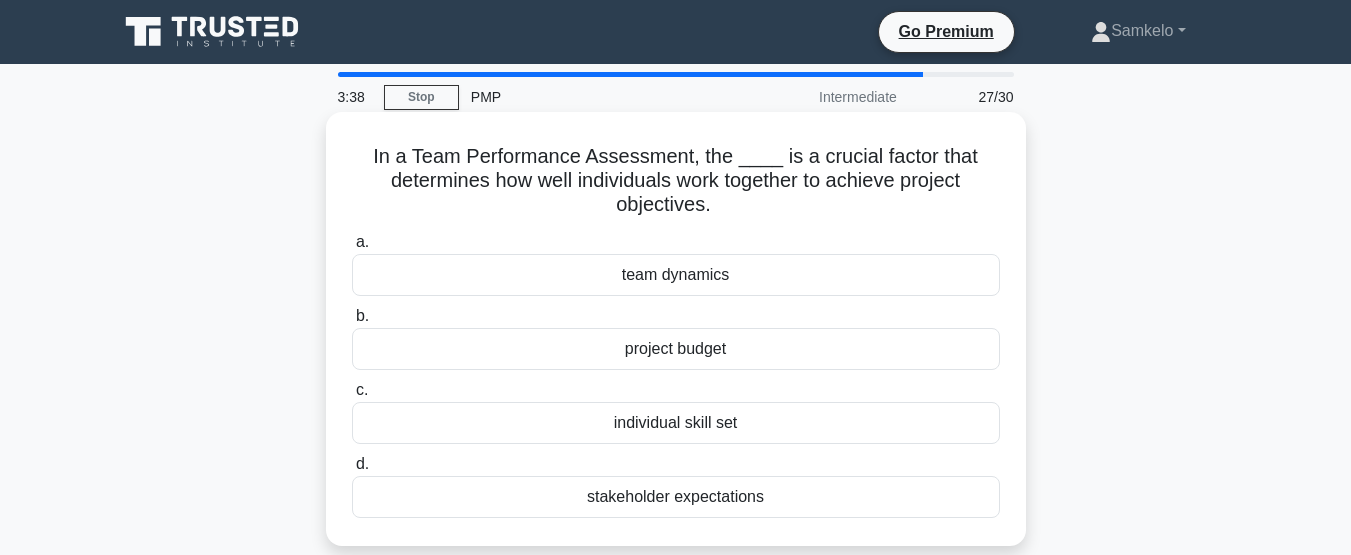 click on "team dynamics" at bounding box center [676, 275] 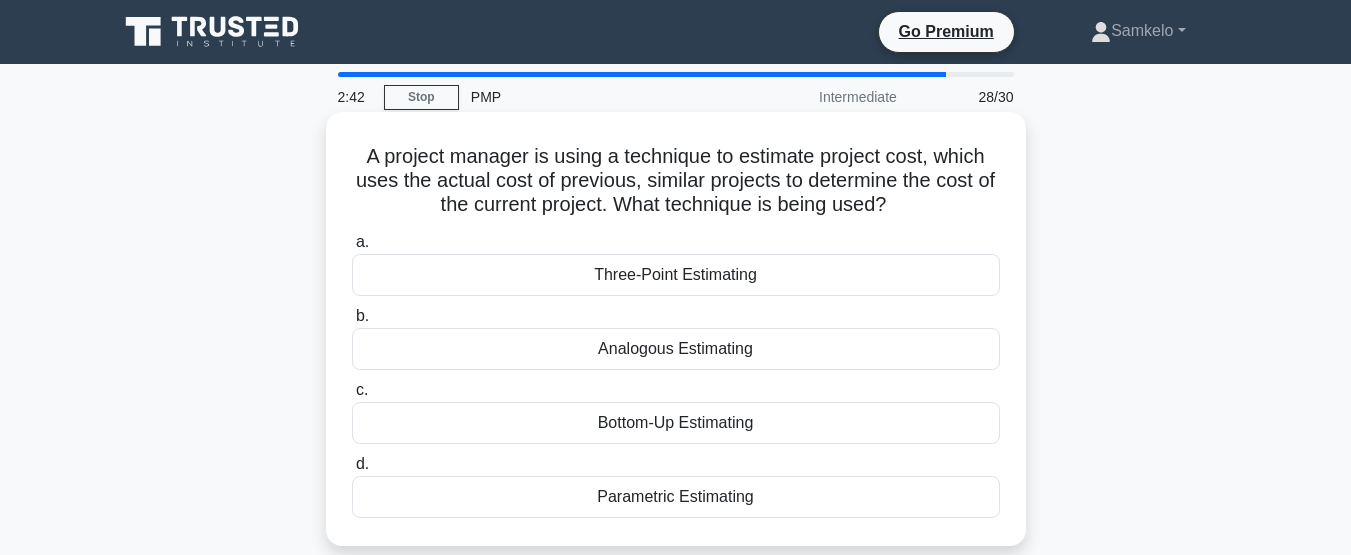 click on "Analogous Estimating" at bounding box center (676, 349) 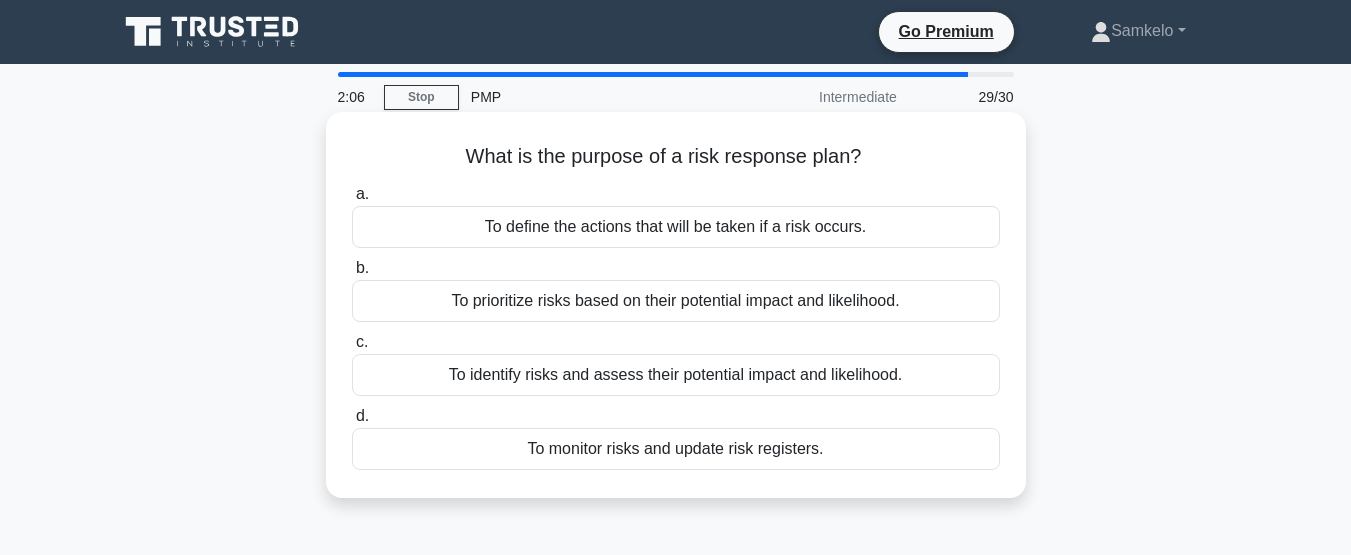 click on "To identify risks and assess their potential impact and likelihood." at bounding box center [676, 375] 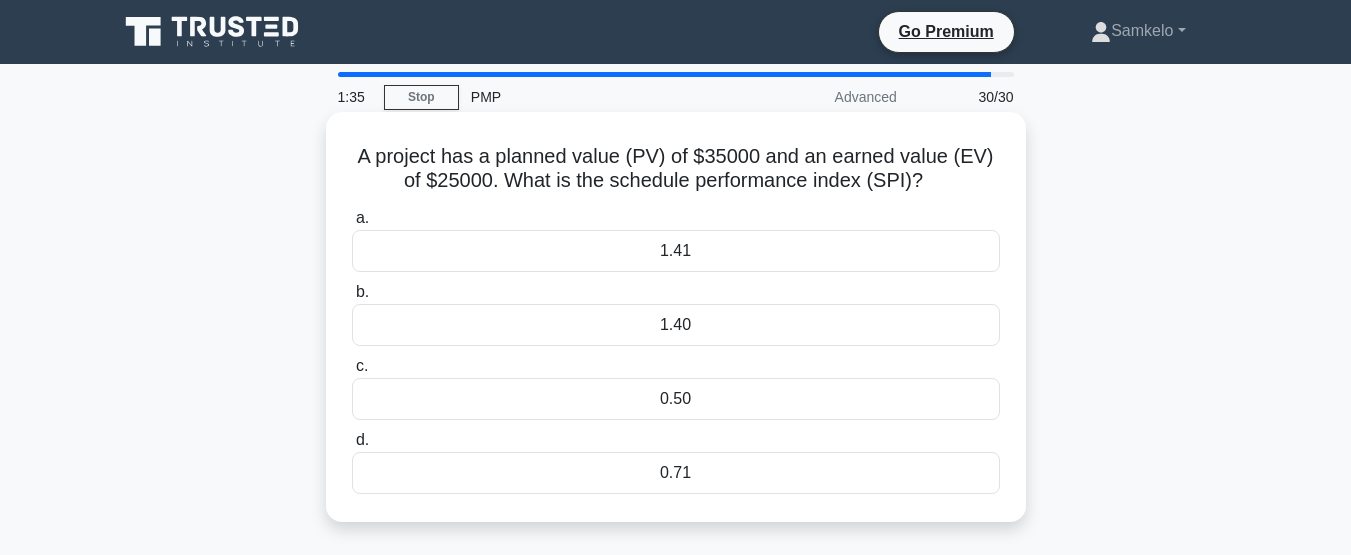 click on "0.71" at bounding box center (676, 473) 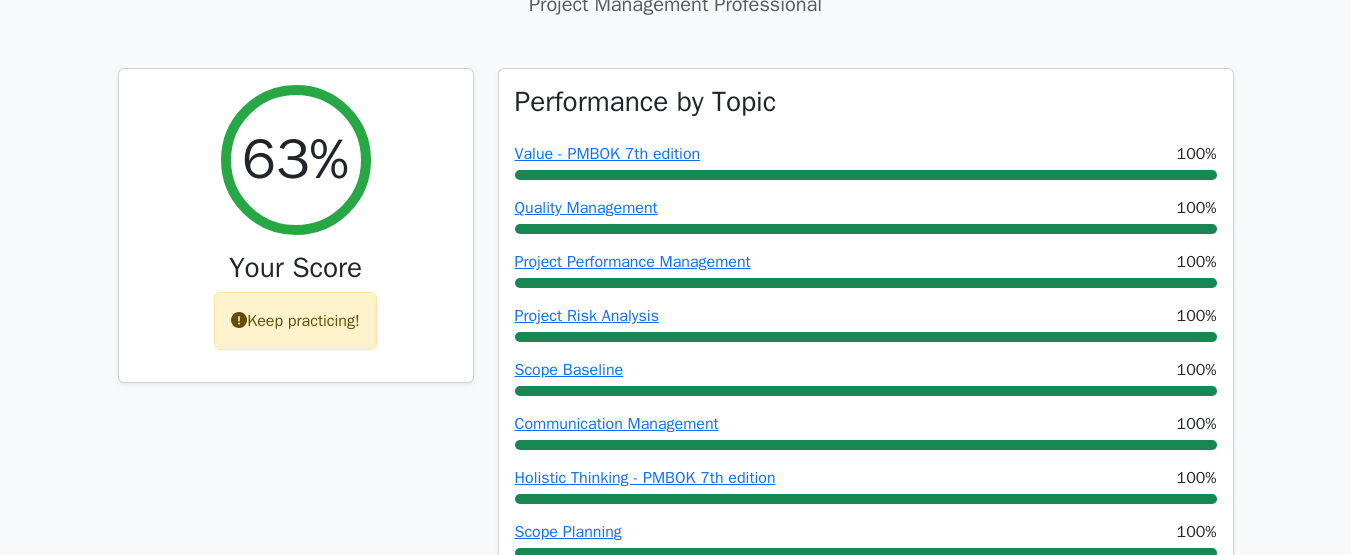 scroll, scrollTop: 700, scrollLeft: 0, axis: vertical 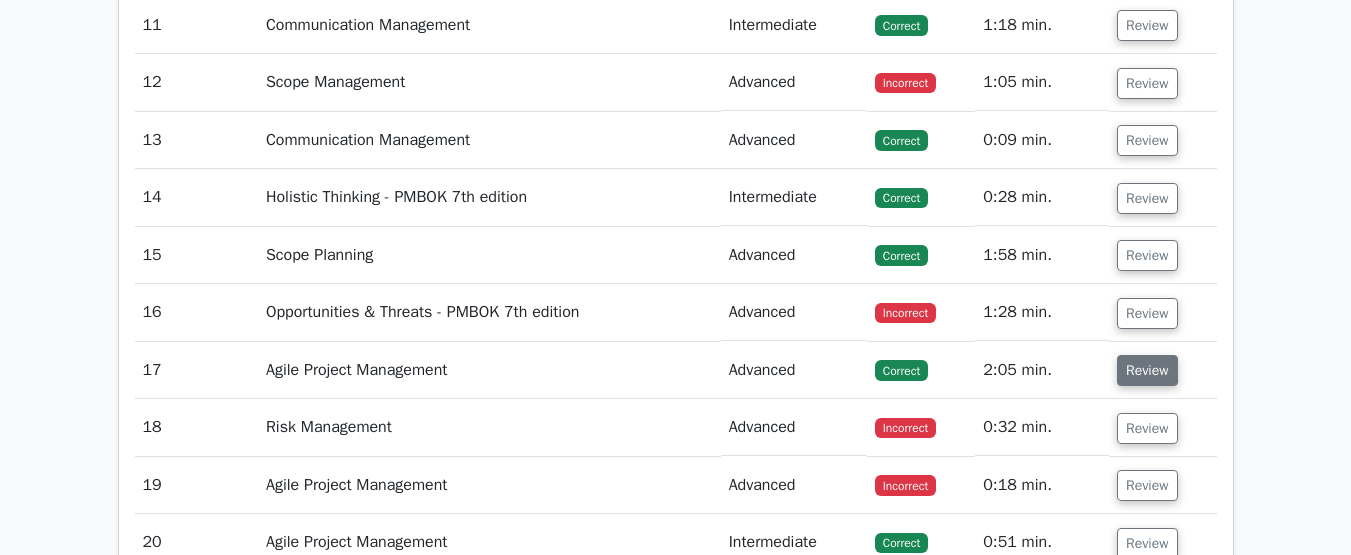 click on "Review" at bounding box center (1147, 370) 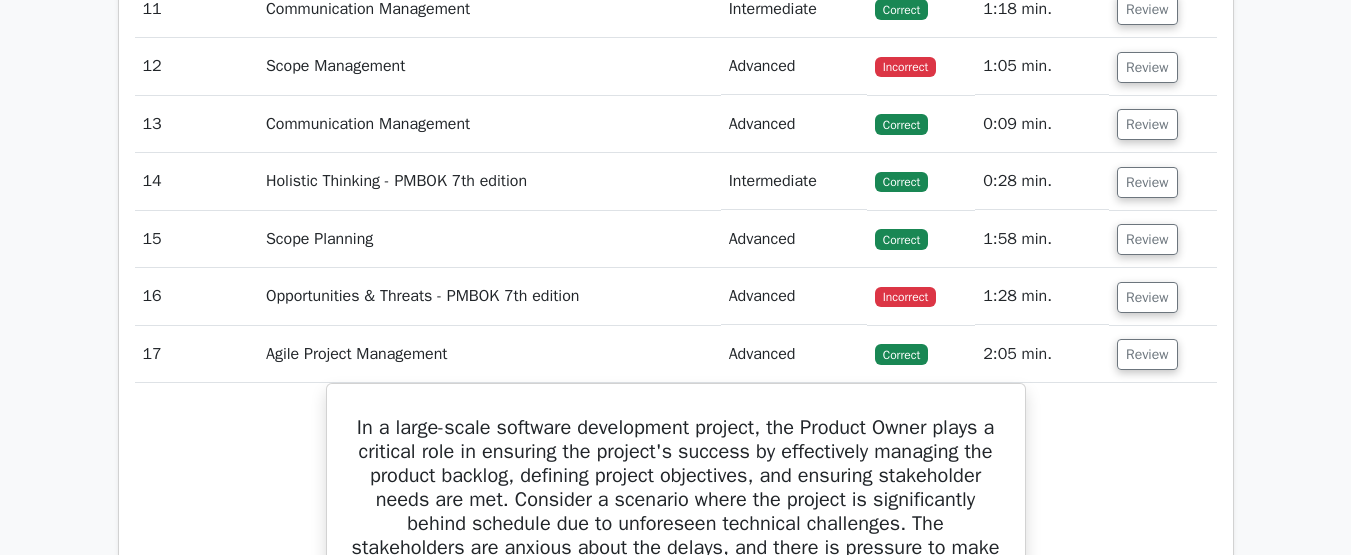 scroll, scrollTop: 3800, scrollLeft: 0, axis: vertical 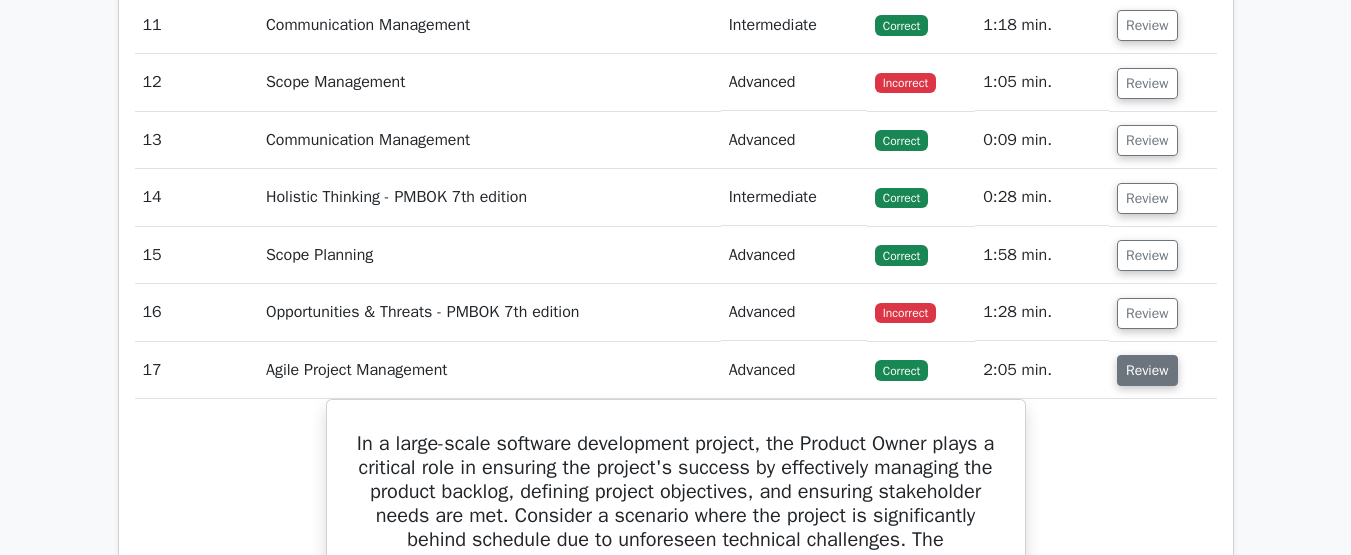 click on "Review" at bounding box center (1147, 370) 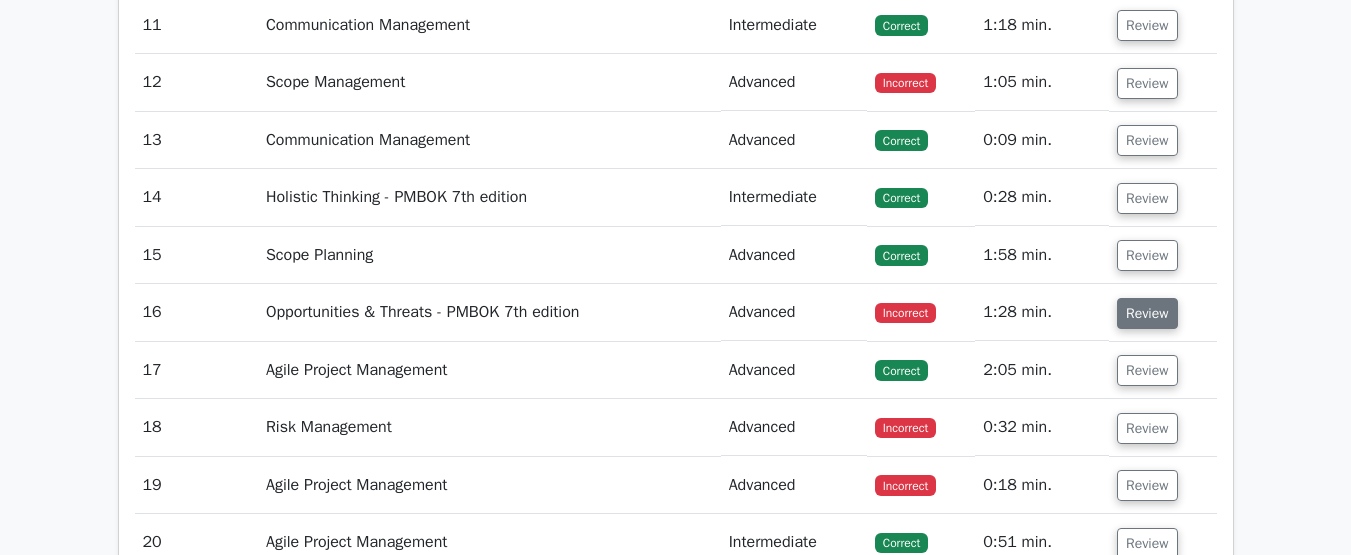click on "Review" at bounding box center (1147, 313) 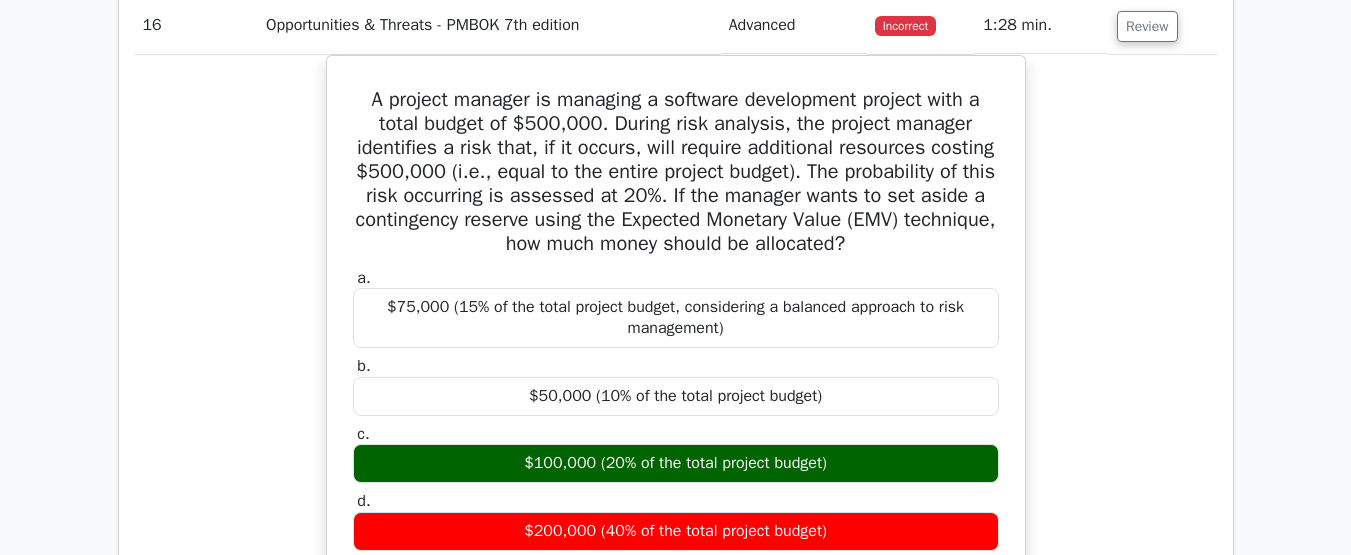 scroll, scrollTop: 4200, scrollLeft: 0, axis: vertical 